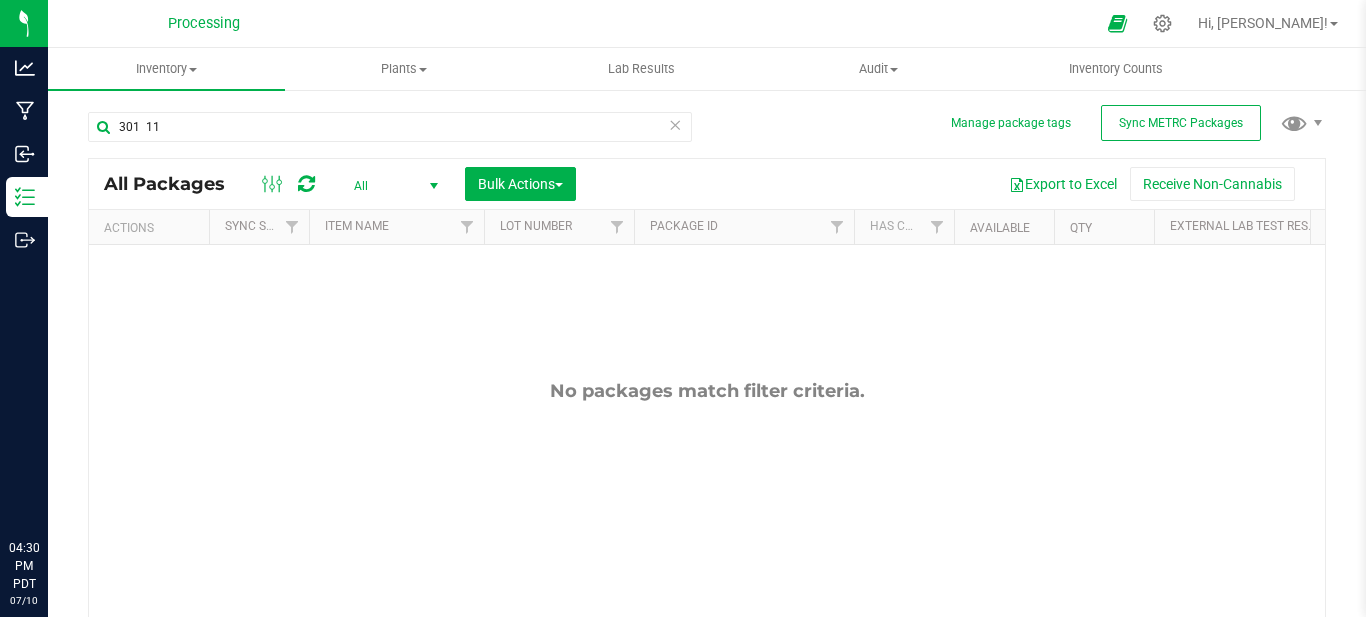scroll, scrollTop: 0, scrollLeft: 0, axis: both 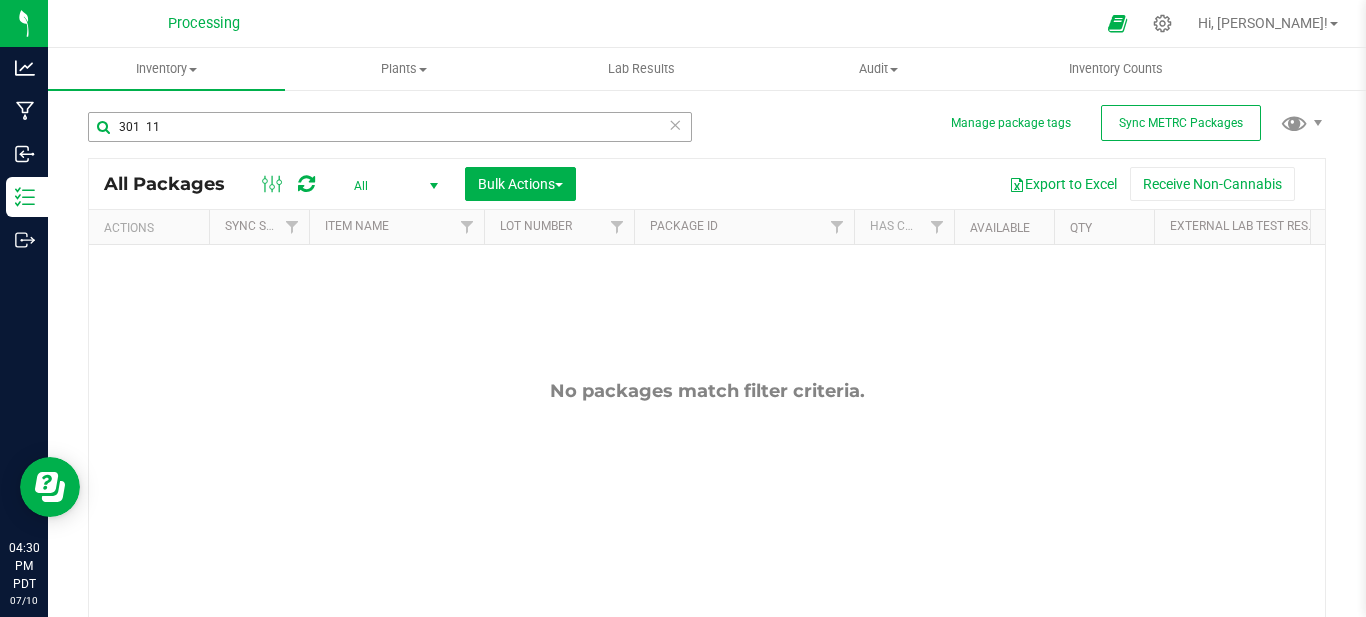 click on "301  11" at bounding box center (390, 127) 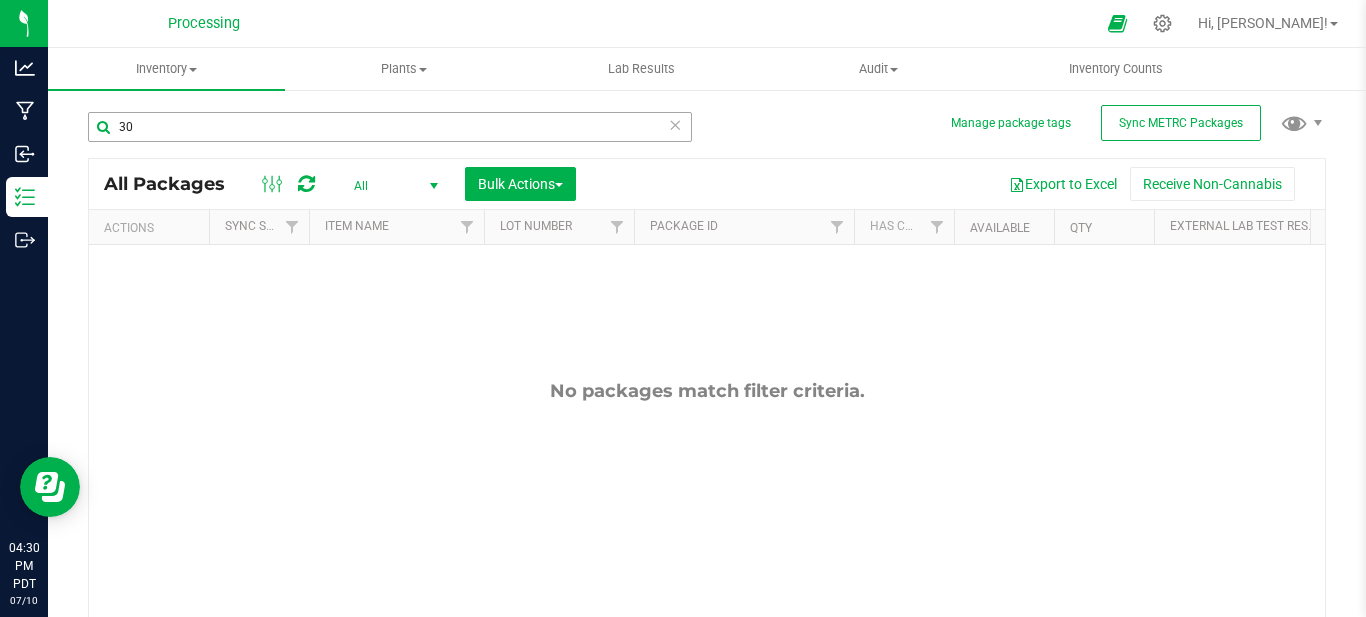 type on "3" 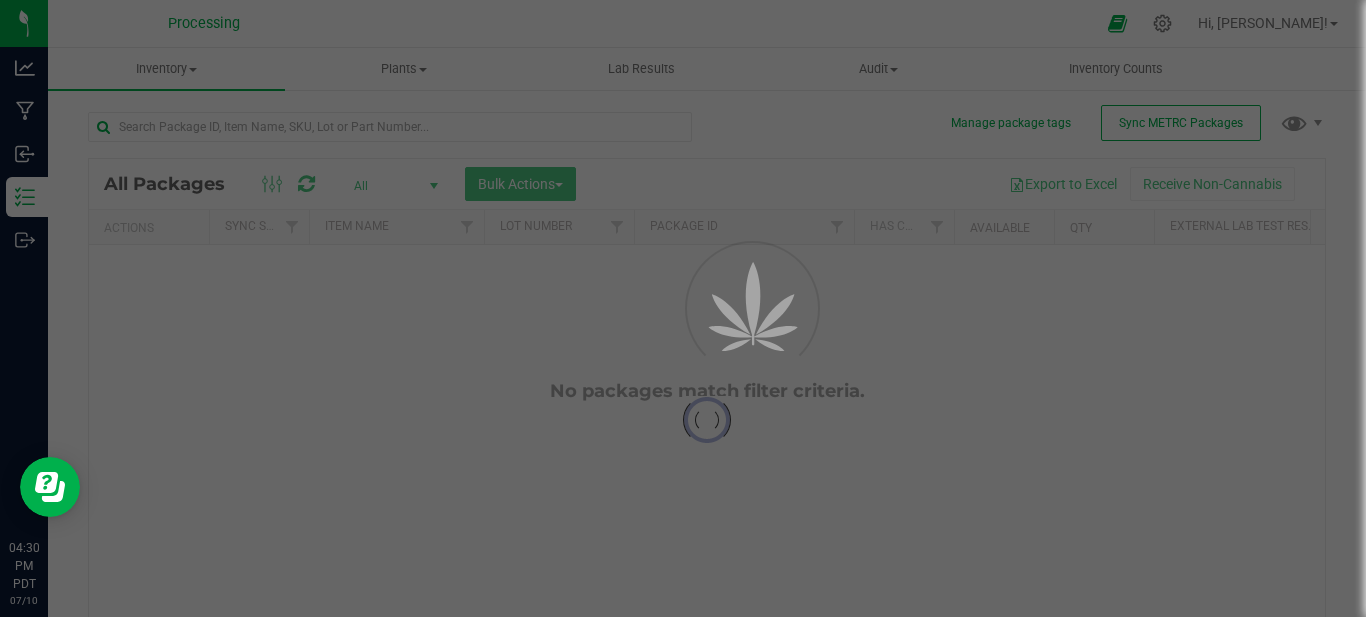 type 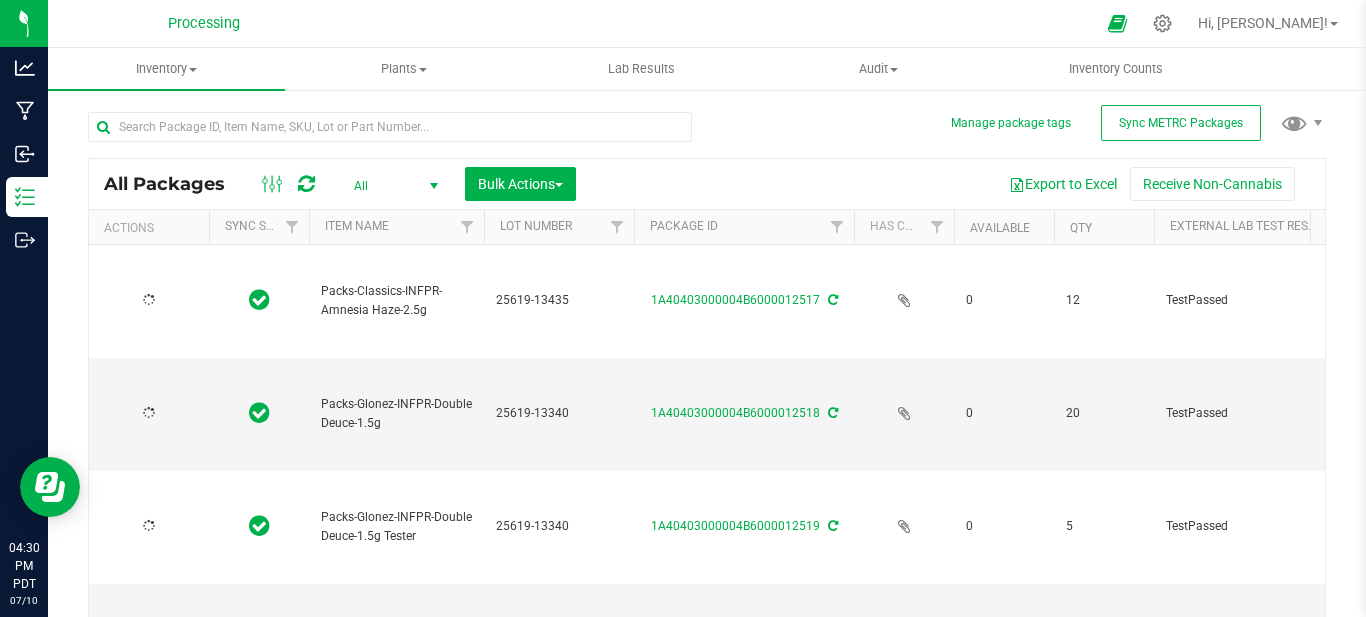 type on "[DATE]" 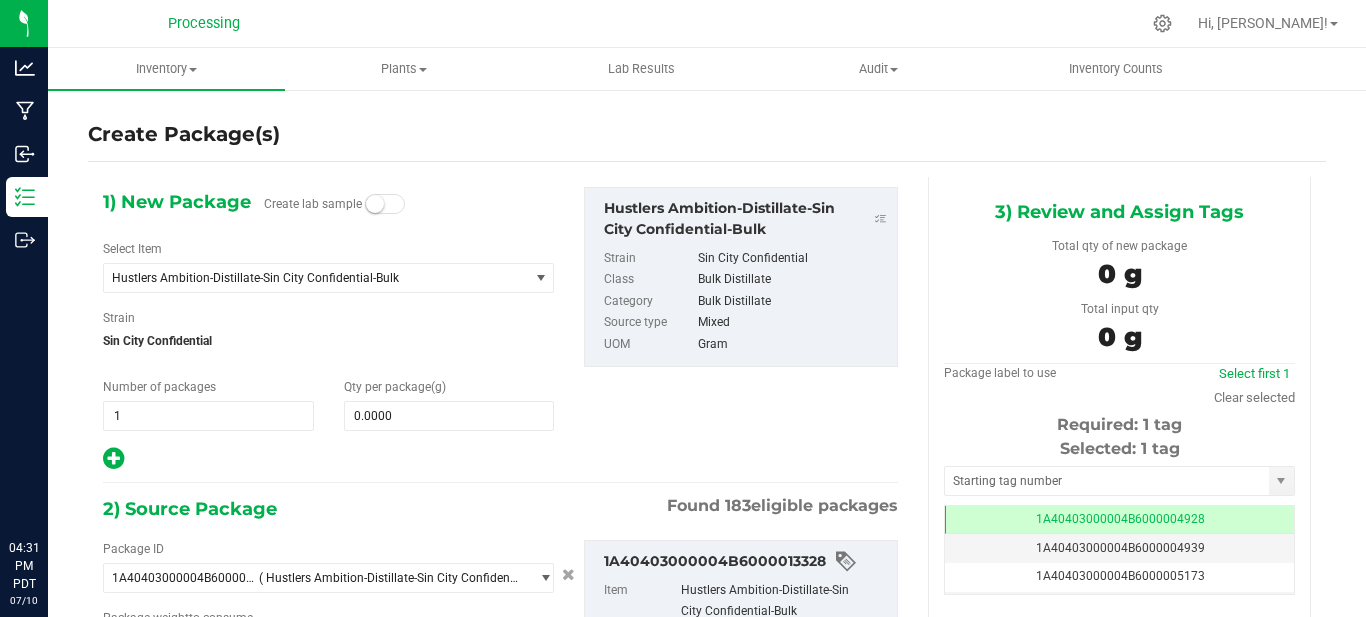 scroll, scrollTop: 0, scrollLeft: 0, axis: both 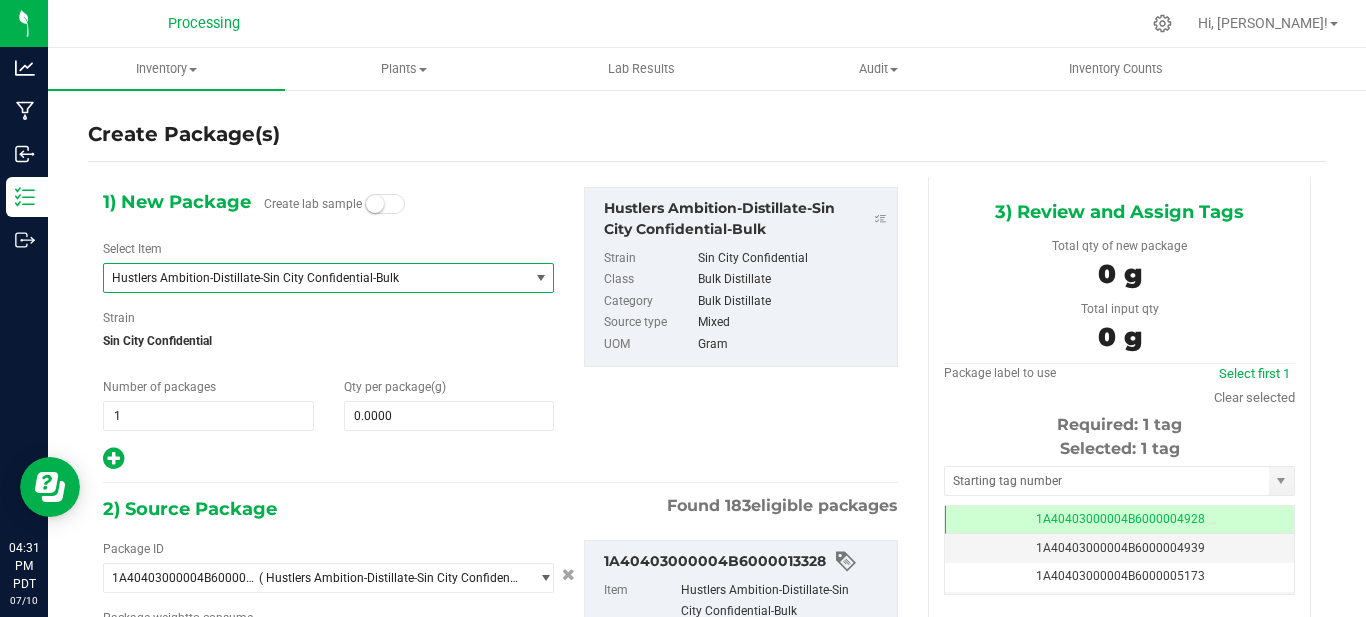 click on "Hustlers Ambition-Distillate-Sin City Confidential-Bulk" at bounding box center [308, 278] 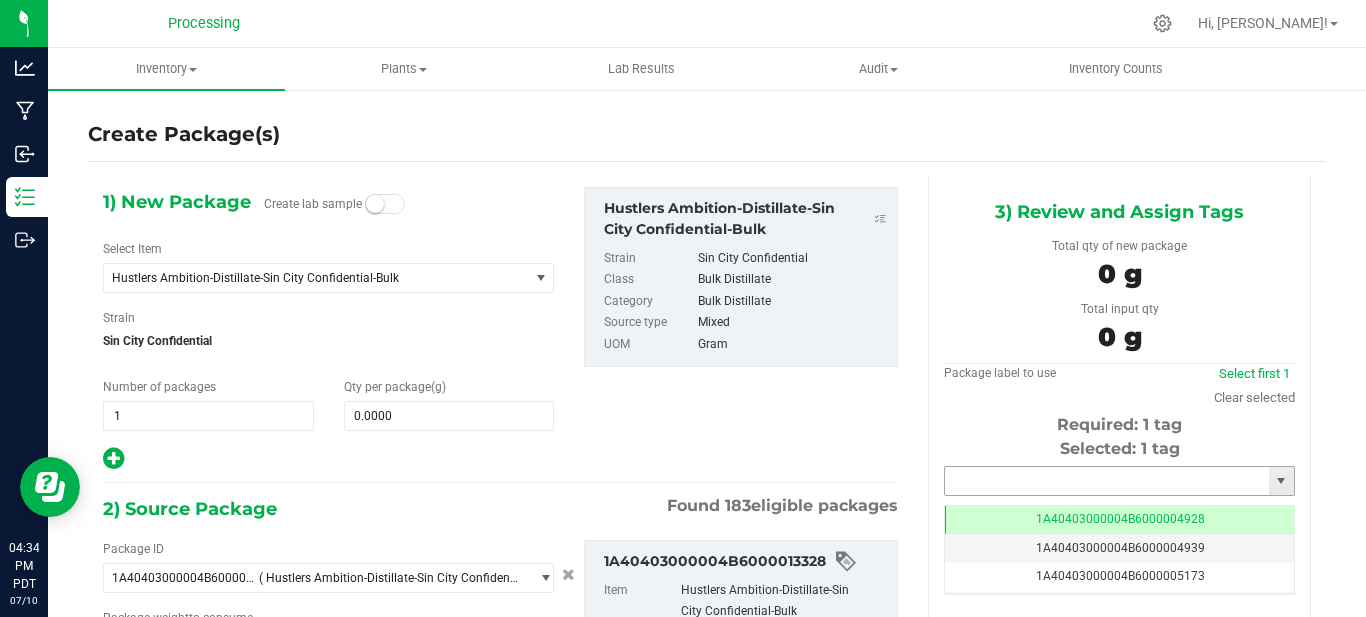 click at bounding box center (1107, 481) 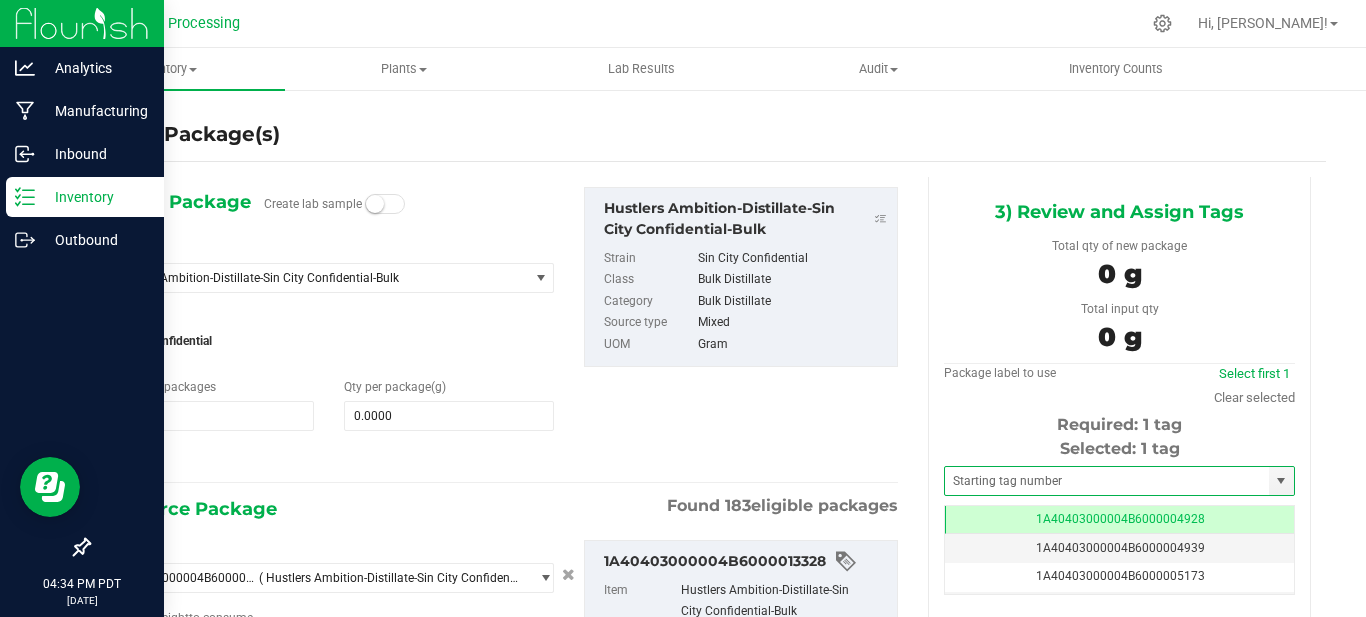 click on "Inventory" at bounding box center (95, 197) 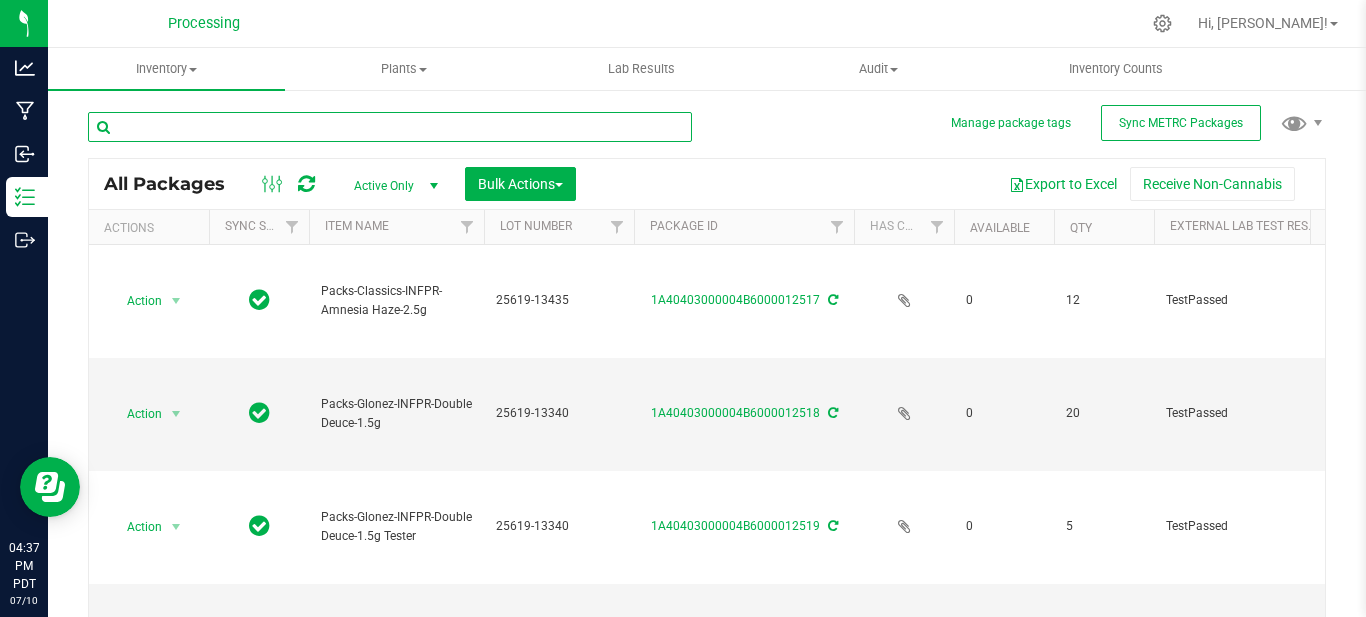click at bounding box center [390, 127] 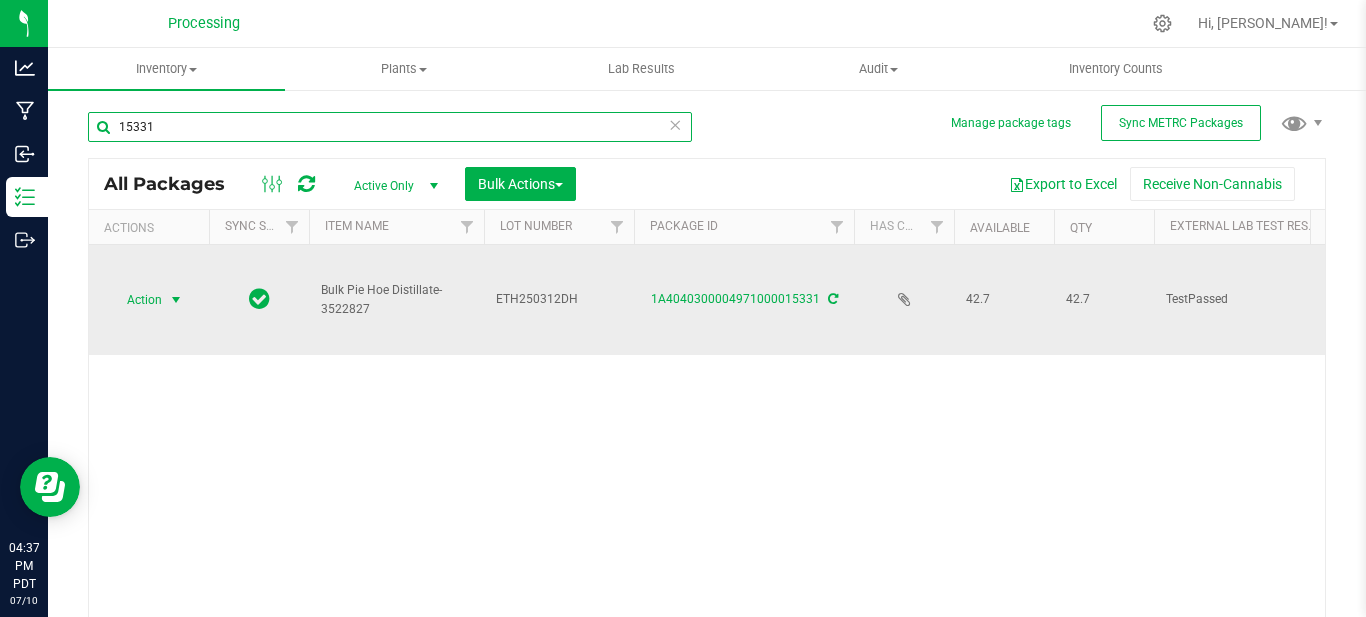 type on "15331" 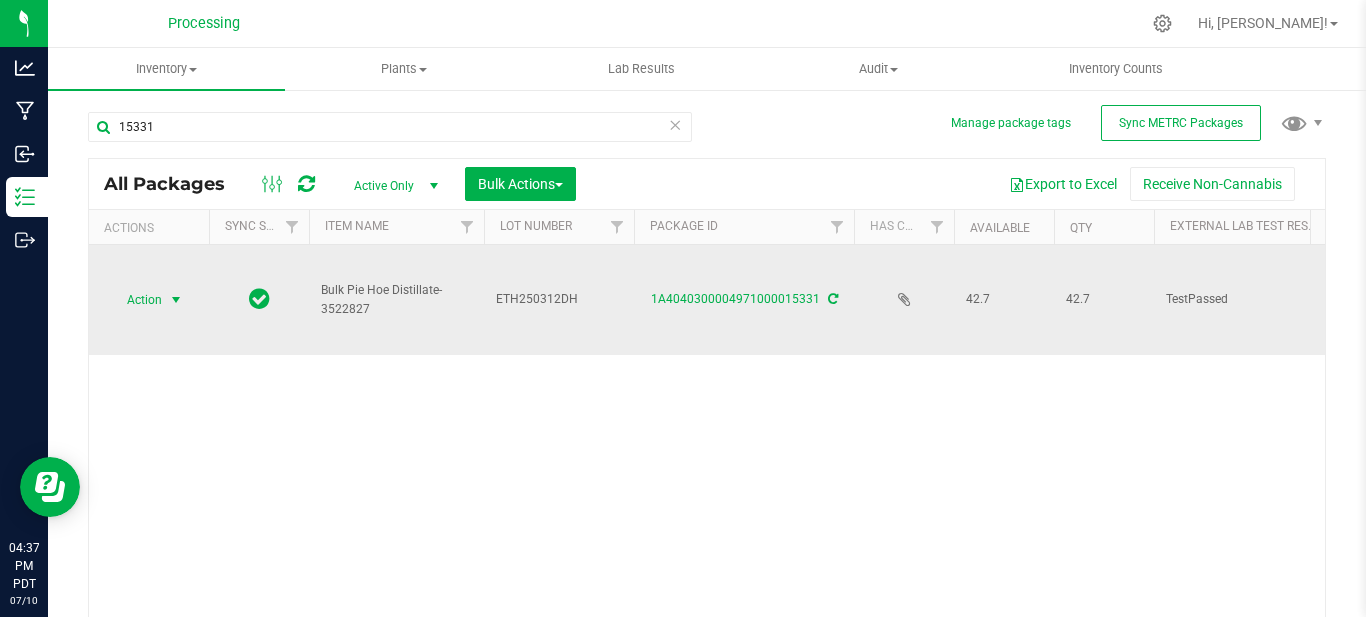 click at bounding box center (176, 300) 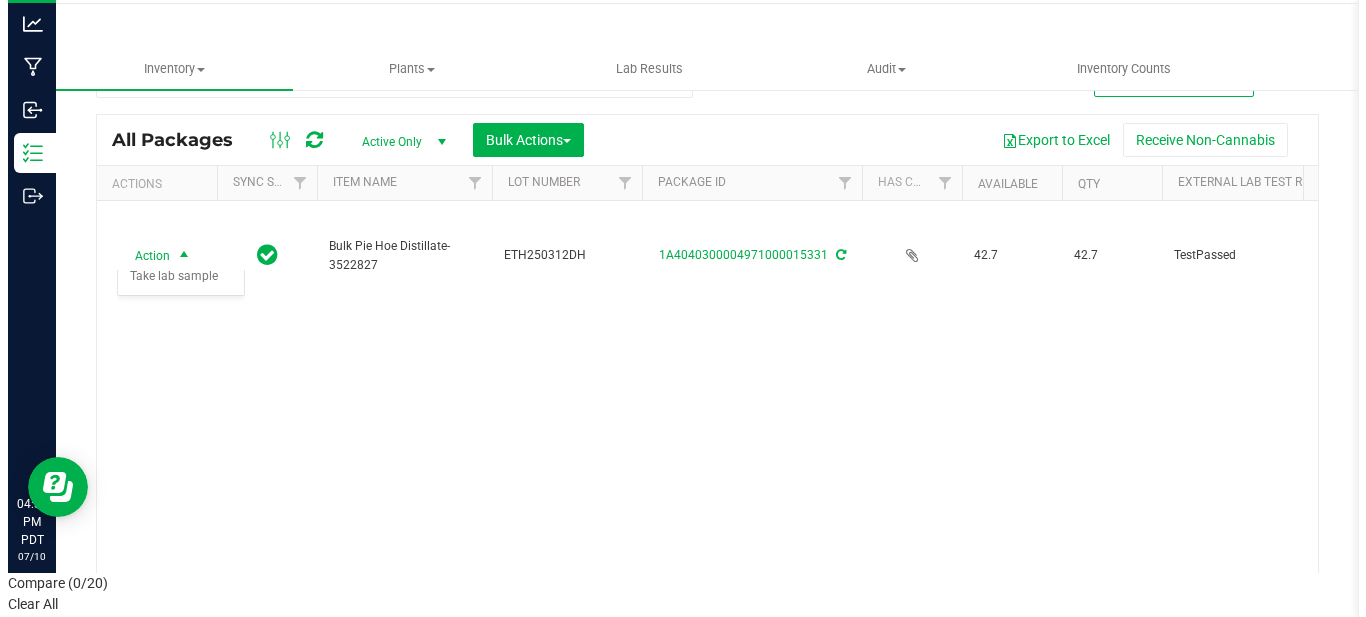scroll, scrollTop: 0, scrollLeft: 0, axis: both 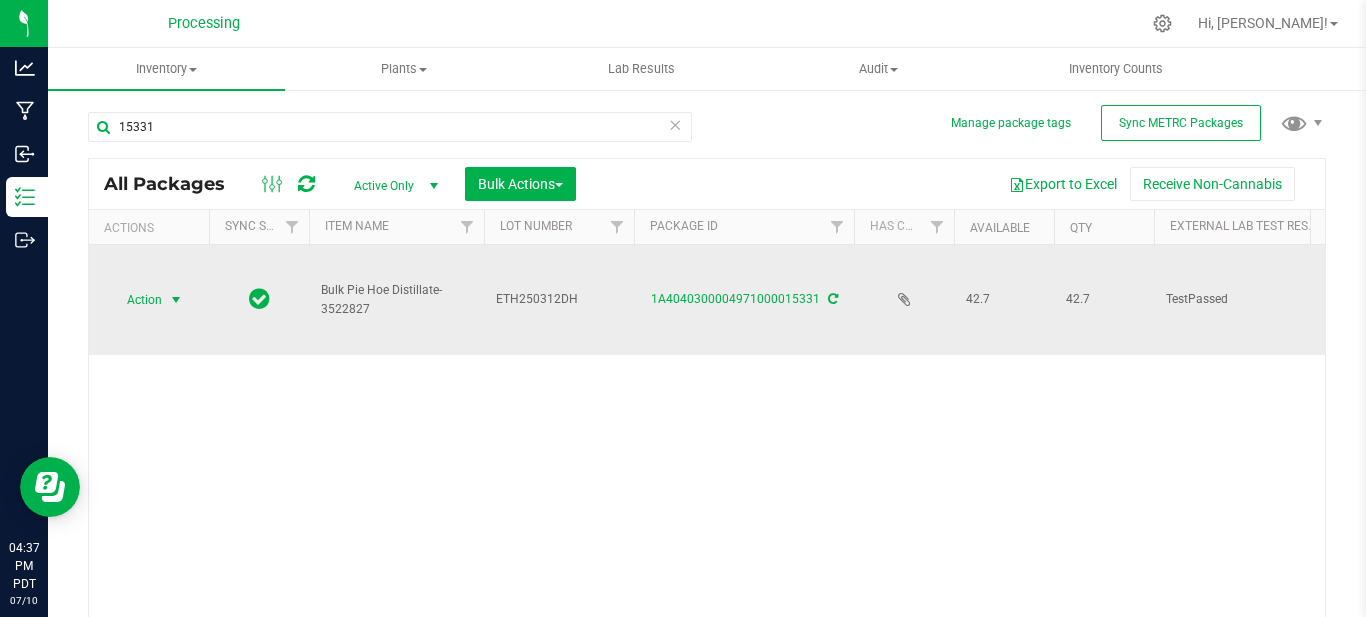 click at bounding box center (176, 300) 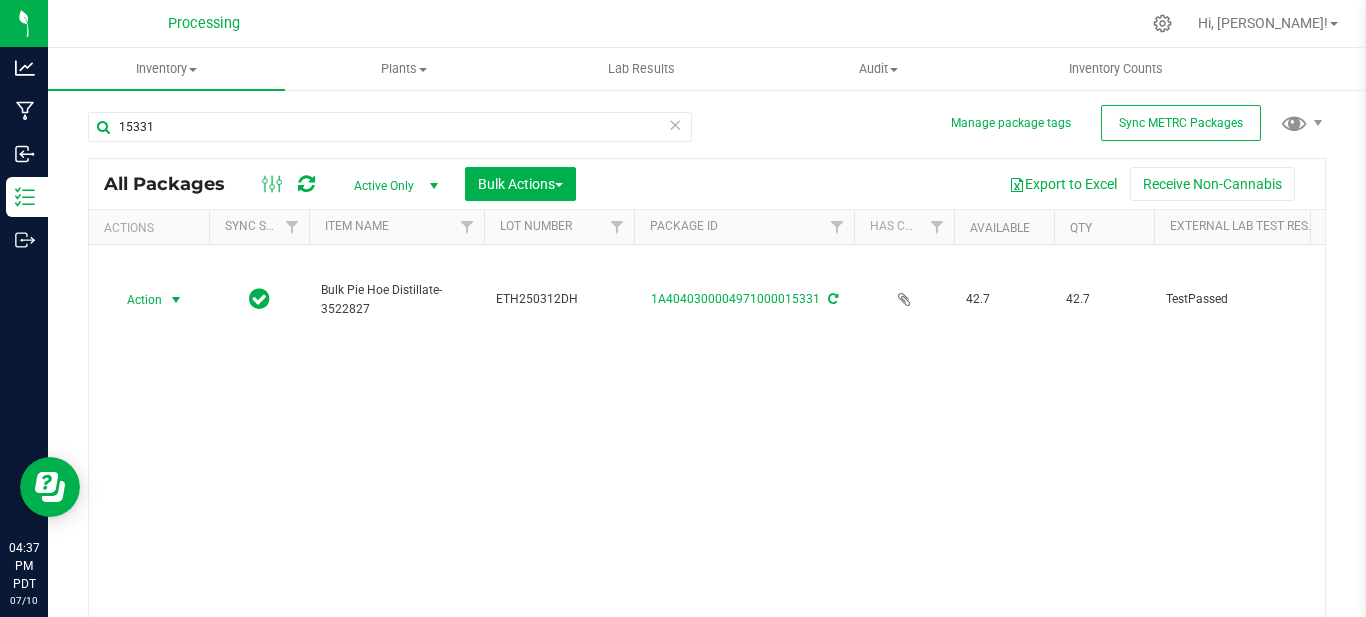 drag, startPoint x: 1358, startPoint y: 333, endPoint x: 1355, endPoint y: 385, distance: 52.086468 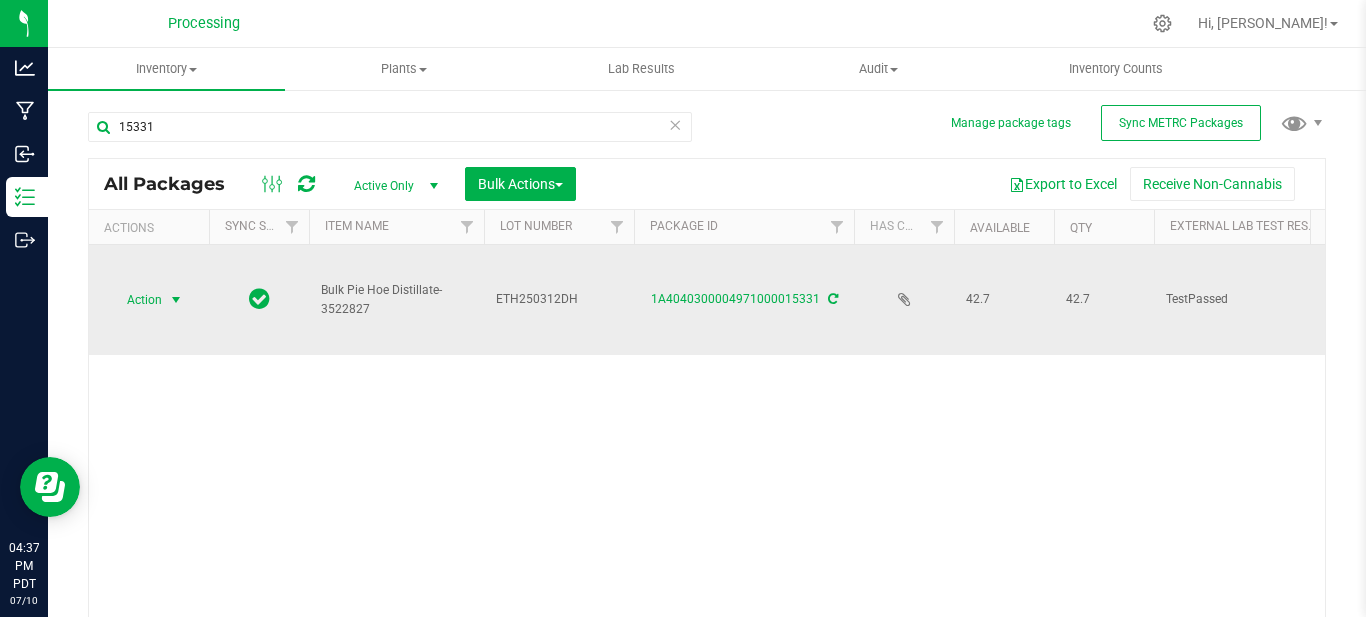 click at bounding box center (176, 300) 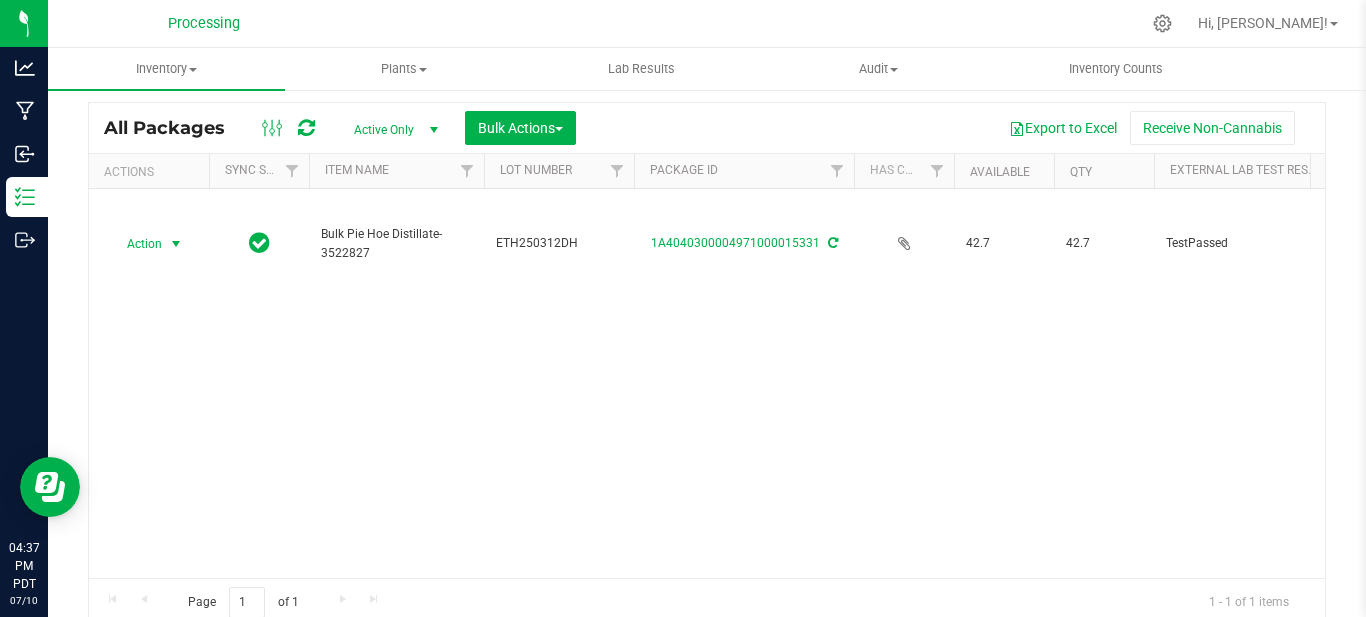 scroll, scrollTop: 81, scrollLeft: 0, axis: vertical 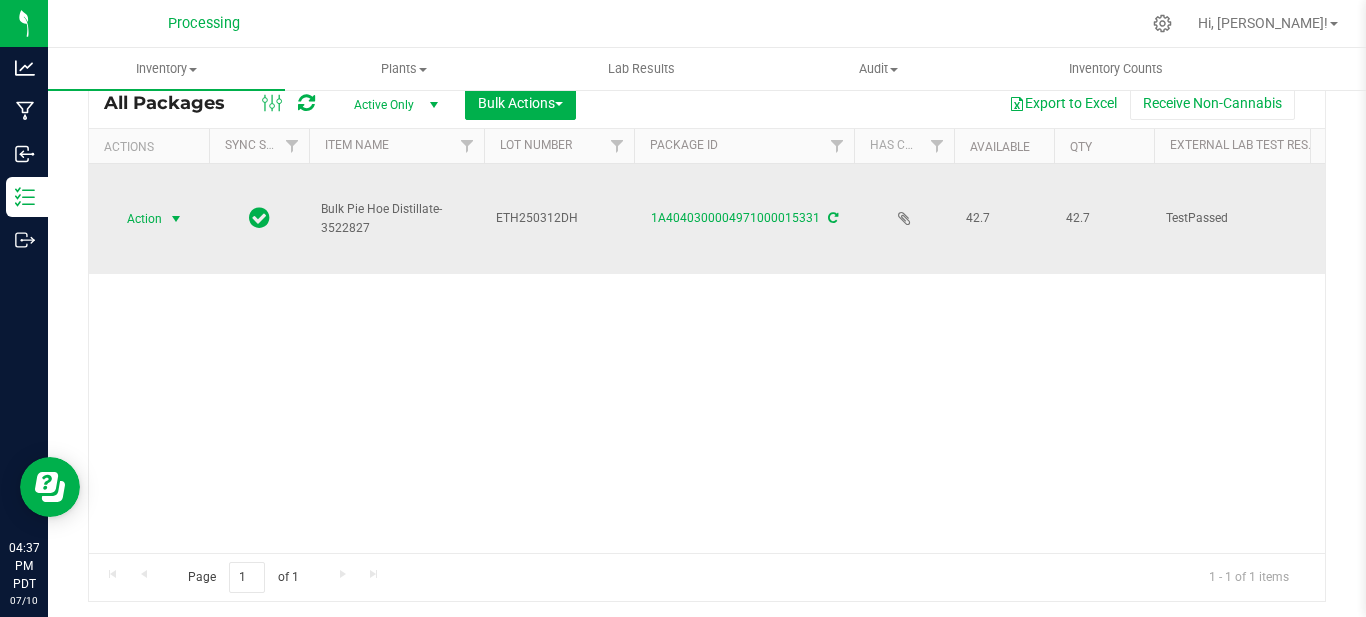 click at bounding box center (176, 219) 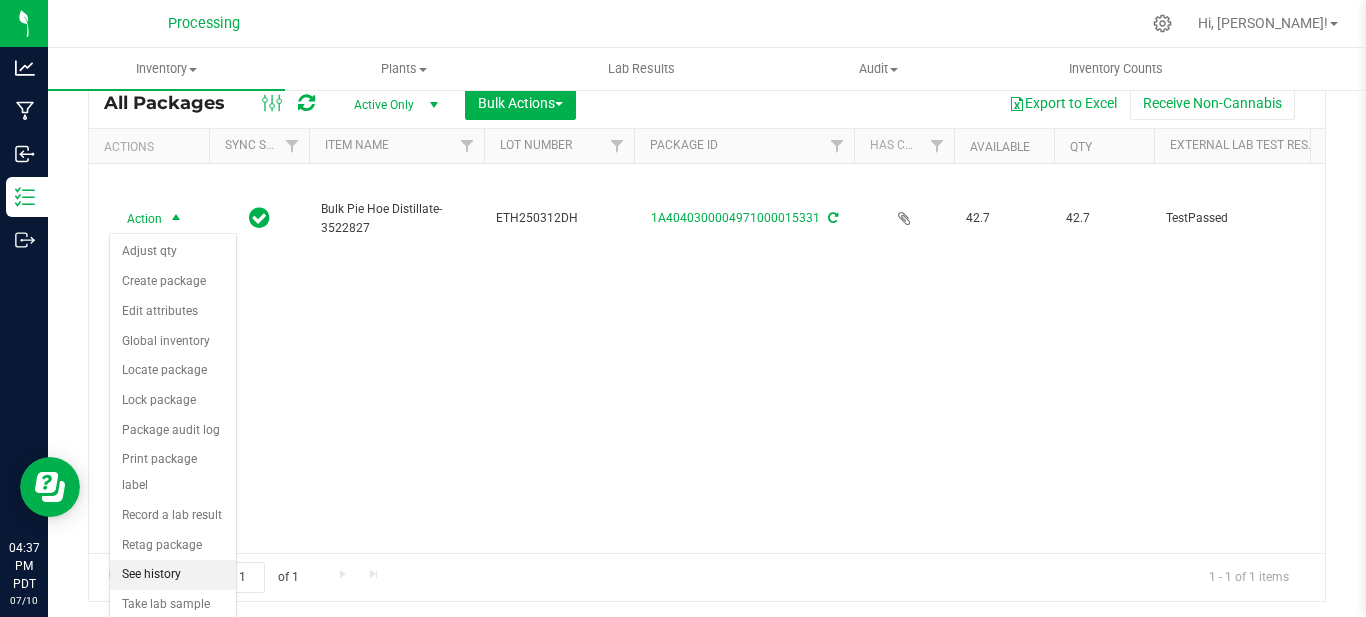 click on "See history" at bounding box center (173, 575) 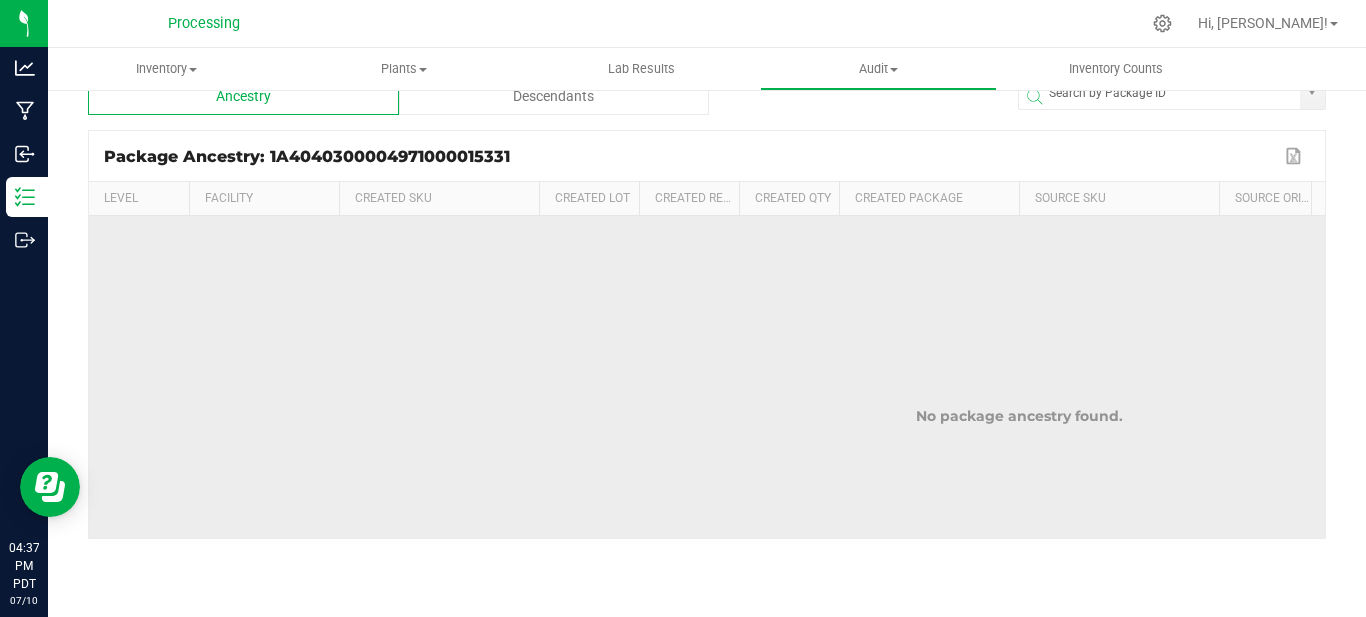 scroll, scrollTop: 0, scrollLeft: 0, axis: both 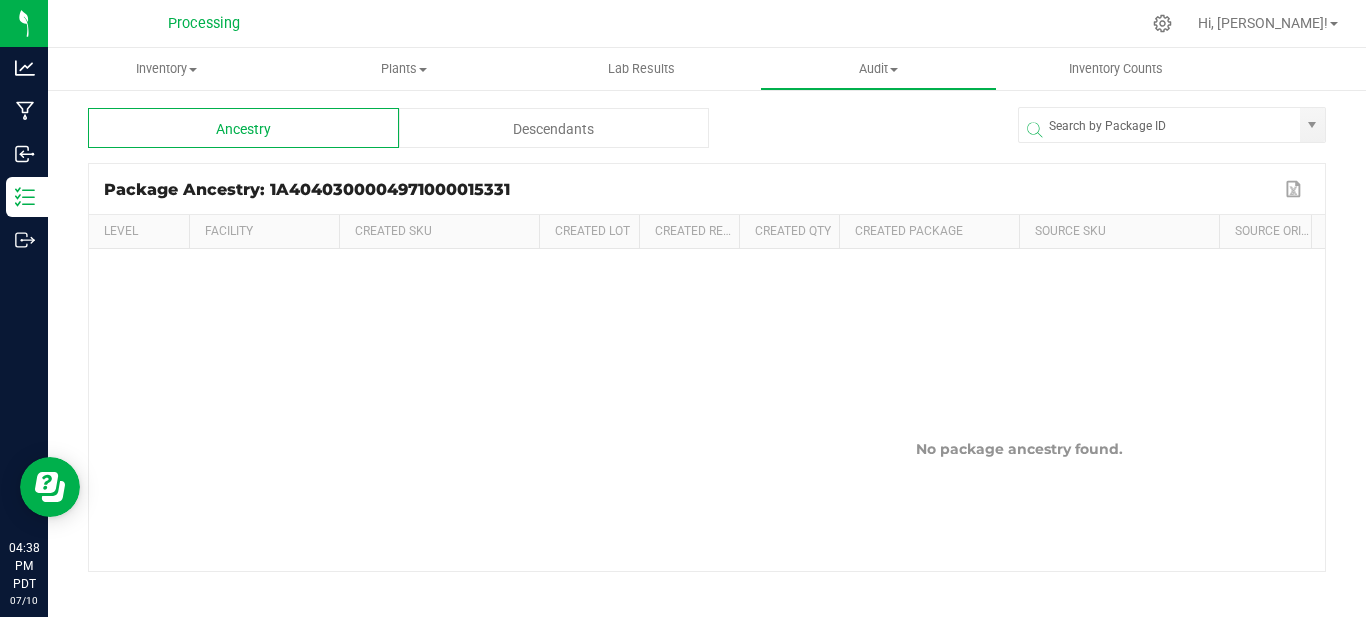 click on "Descendants" at bounding box center (554, 128) 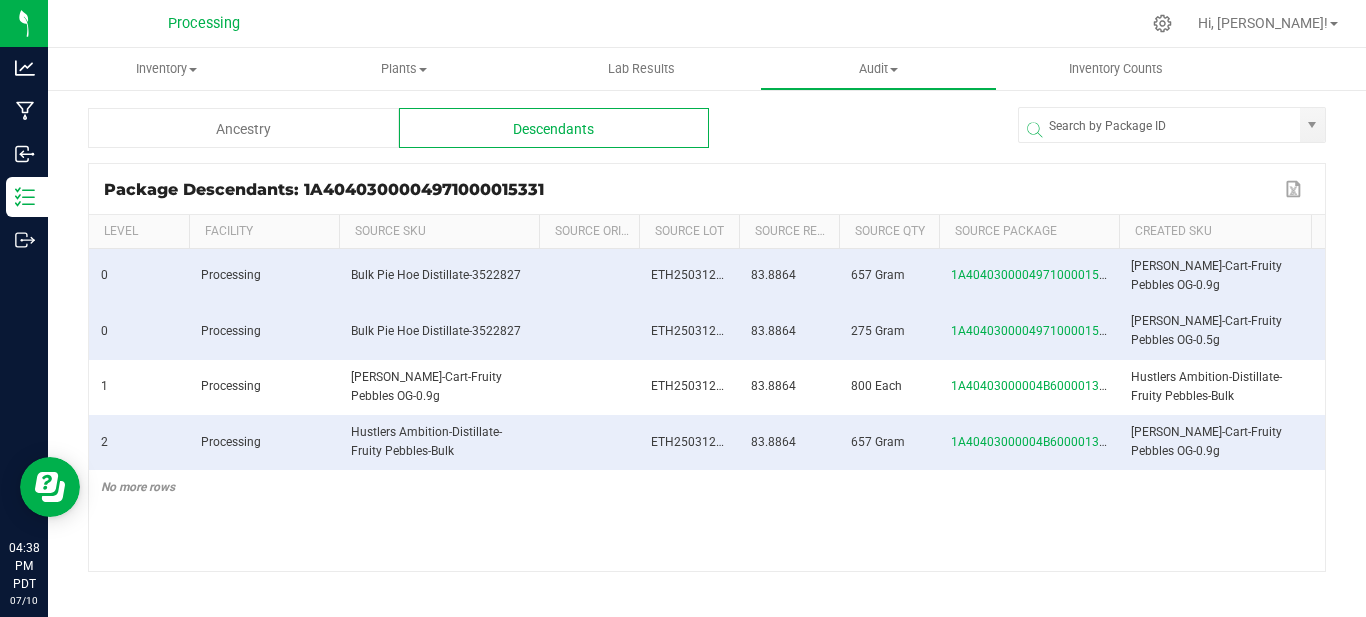 scroll, scrollTop: 0, scrollLeft: 116, axis: horizontal 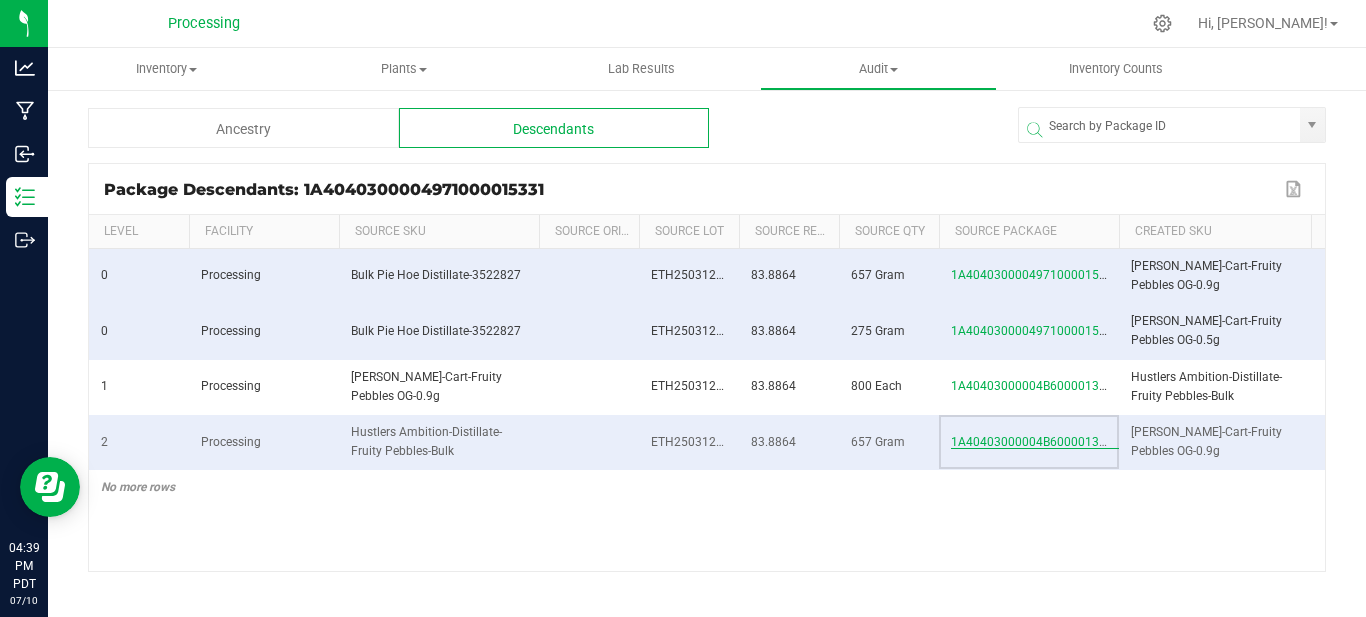 click on "1A40403000004B6000013189" at bounding box center [1035, 442] 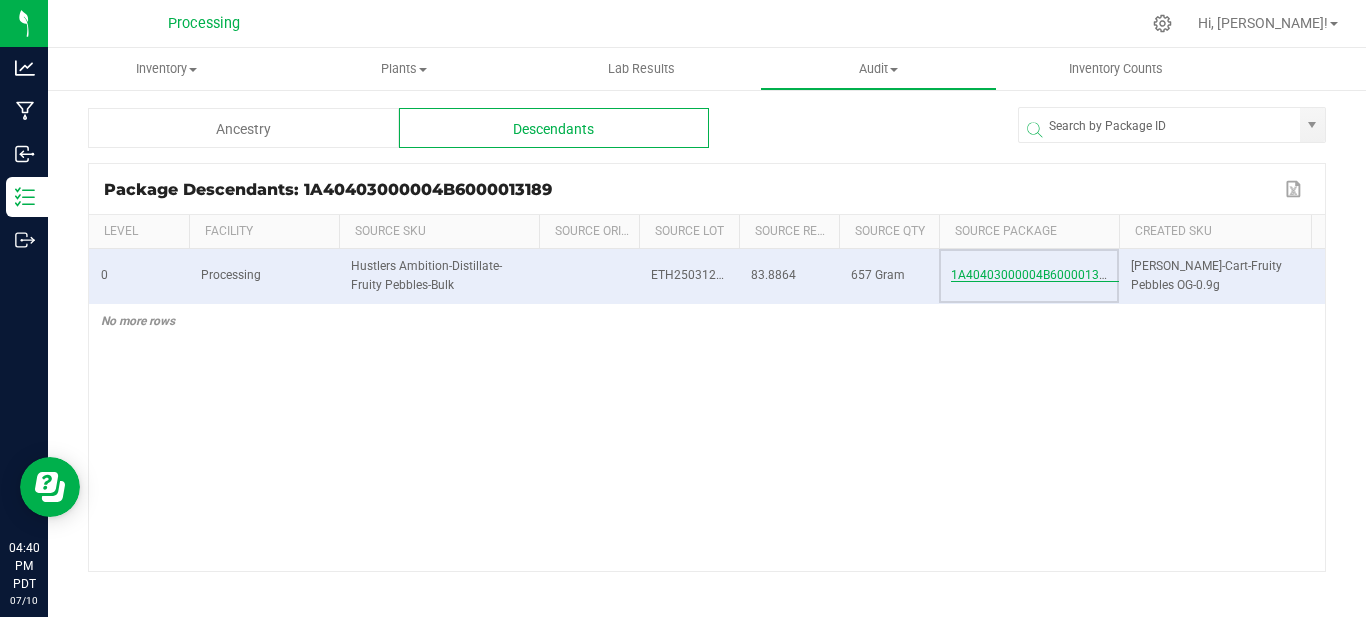 click on "1A40403000004B6000013189" at bounding box center [1035, 275] 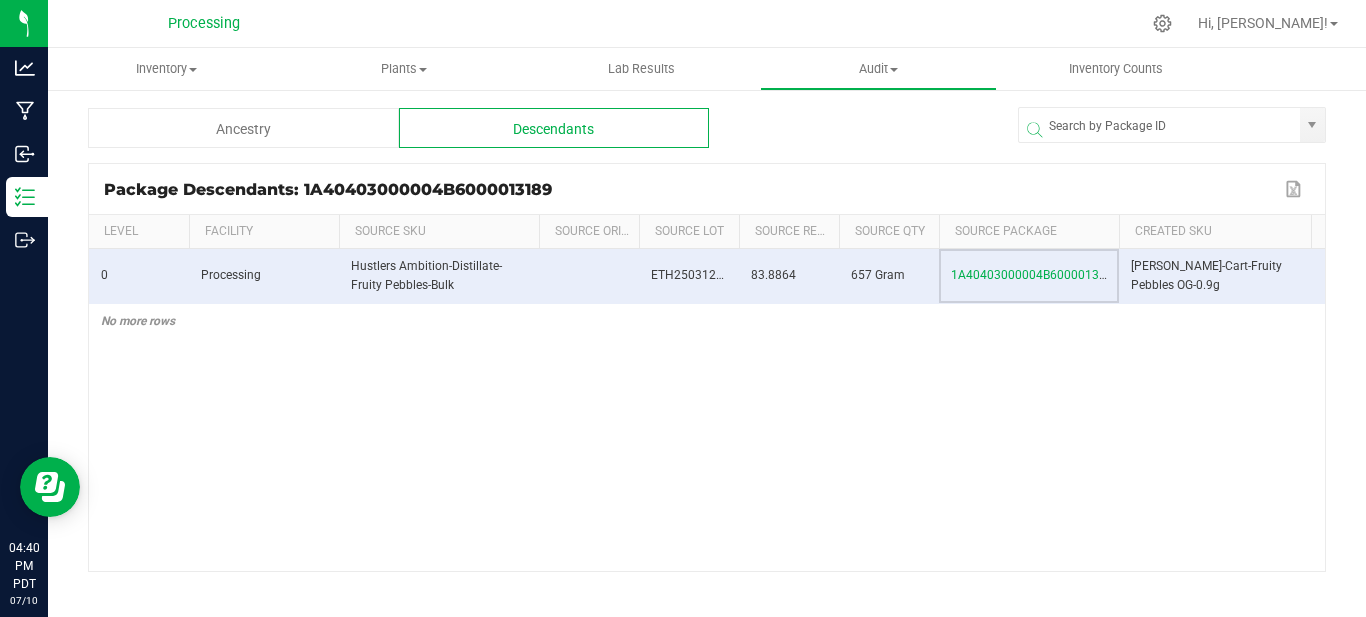 drag, startPoint x: 992, startPoint y: 275, endPoint x: 971, endPoint y: 456, distance: 182.21416 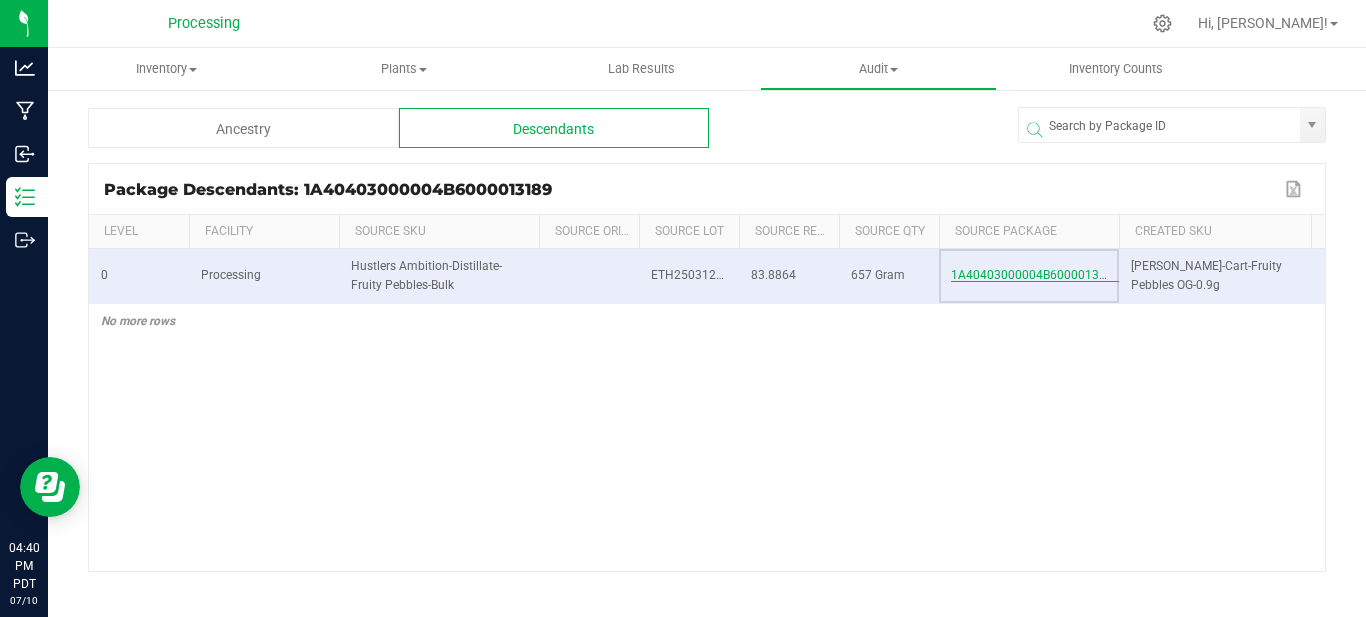 click on "1A40403000004B6000013189" at bounding box center [1035, 275] 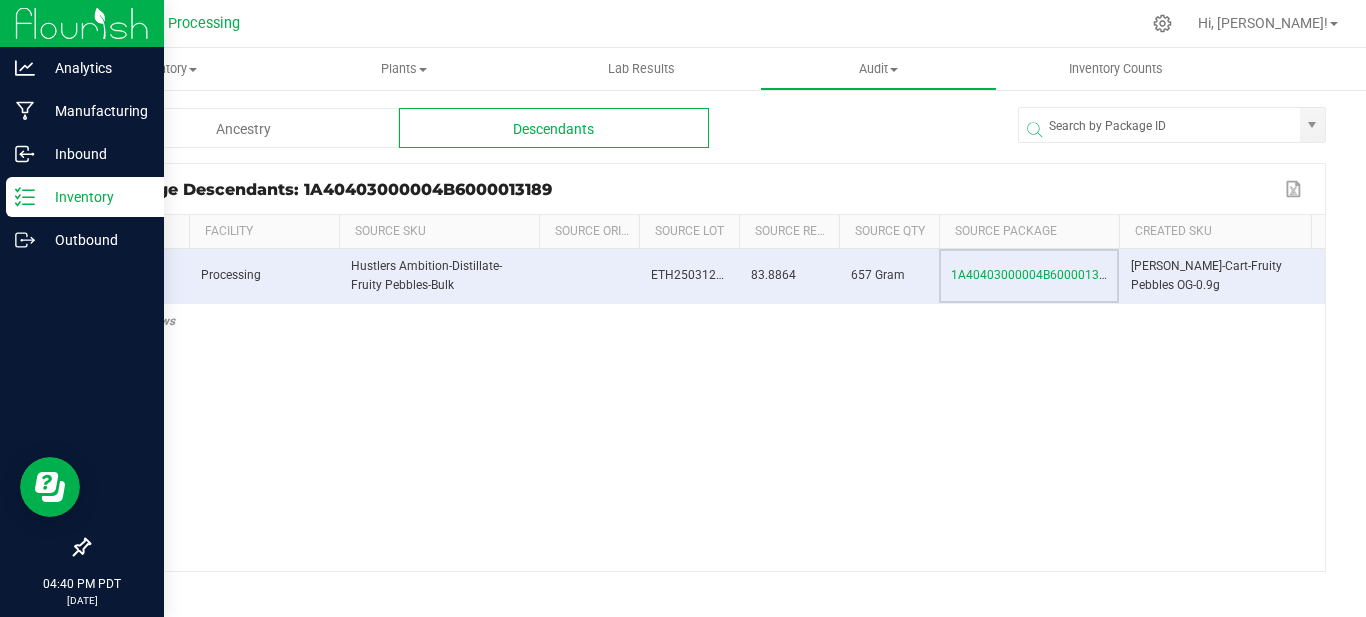 click on "Inventory" at bounding box center [85, 197] 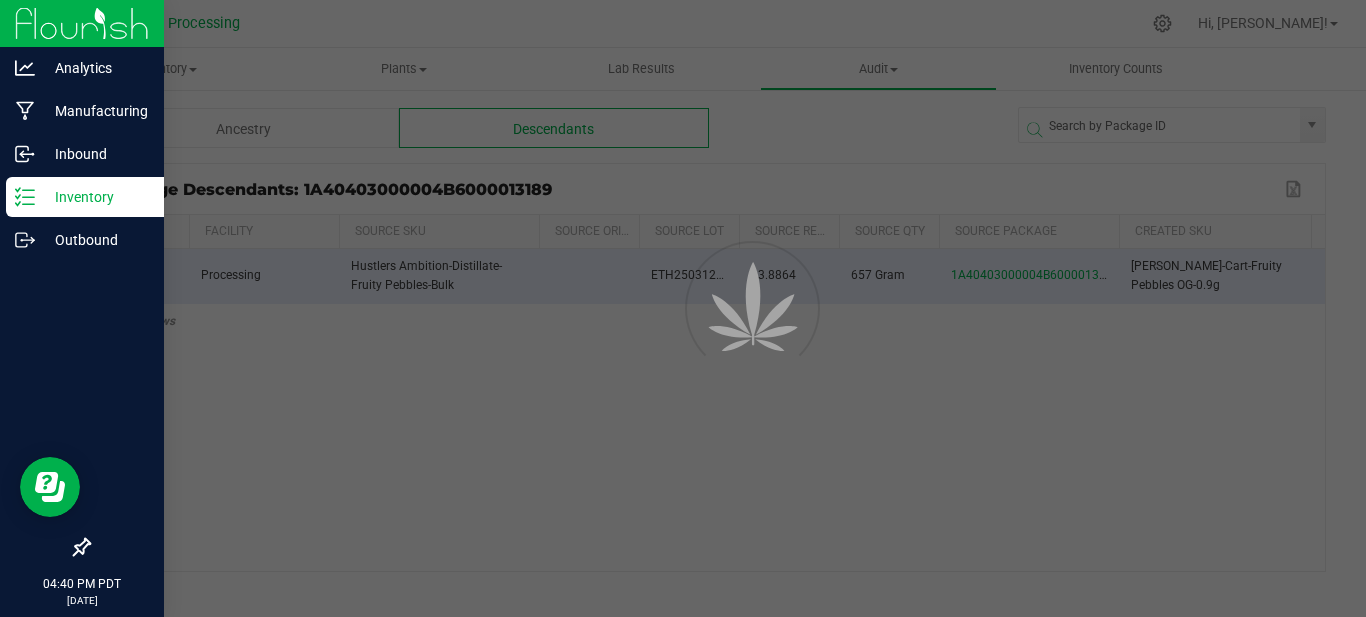 click on "Inventory" at bounding box center [95, 197] 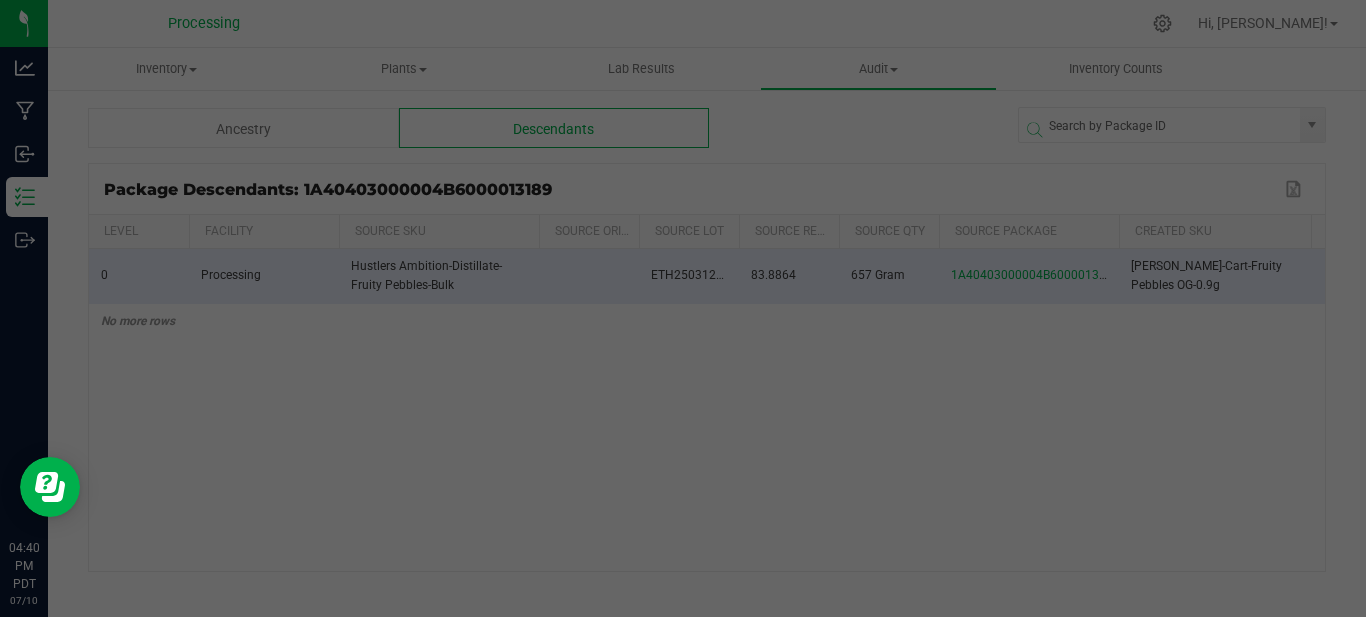 click at bounding box center [683, 308] 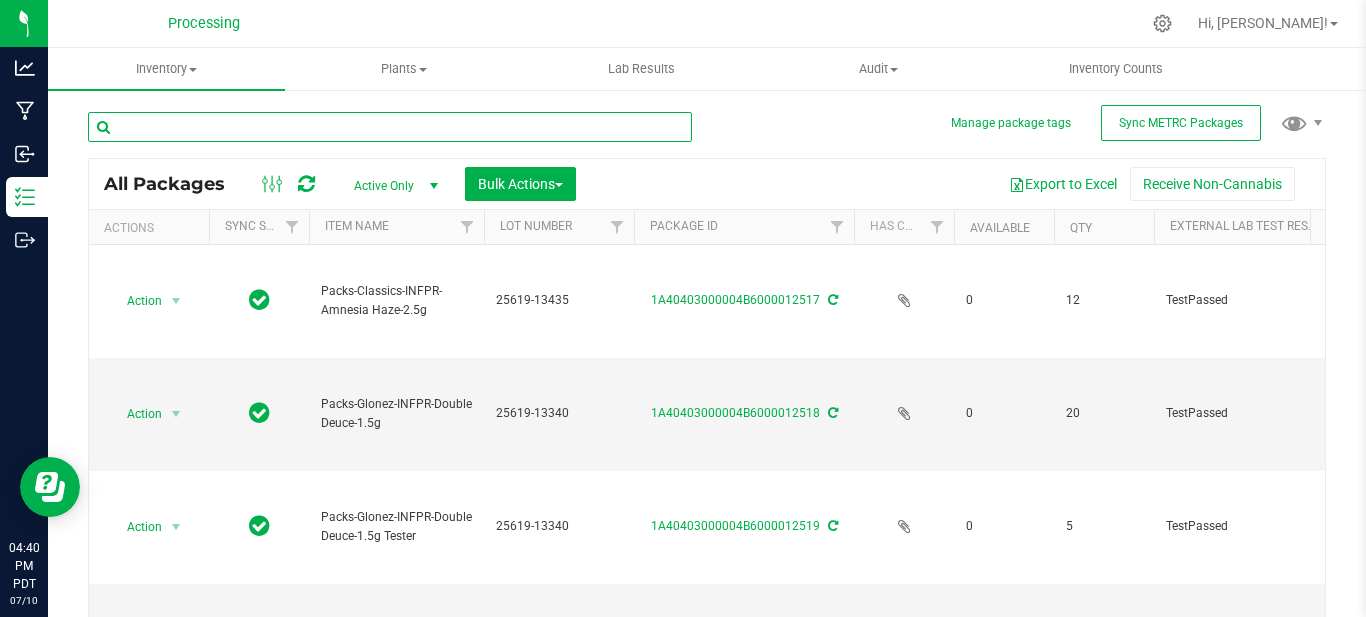 click at bounding box center (390, 127) 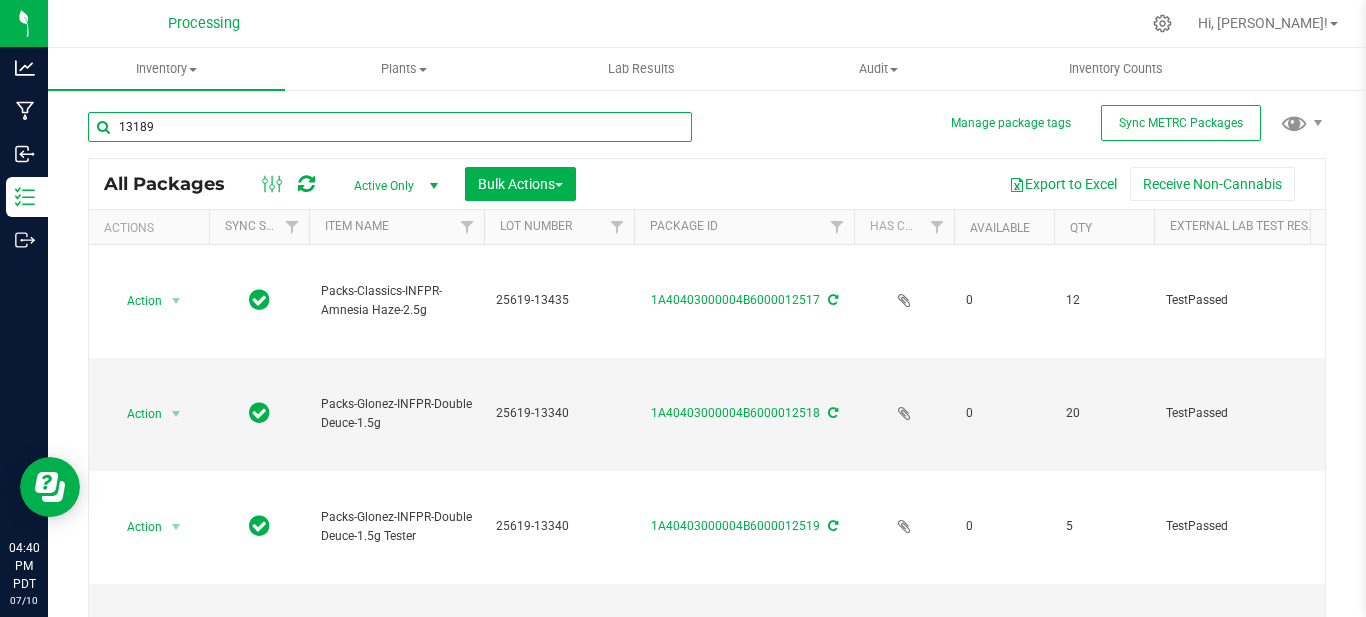 type on "13189" 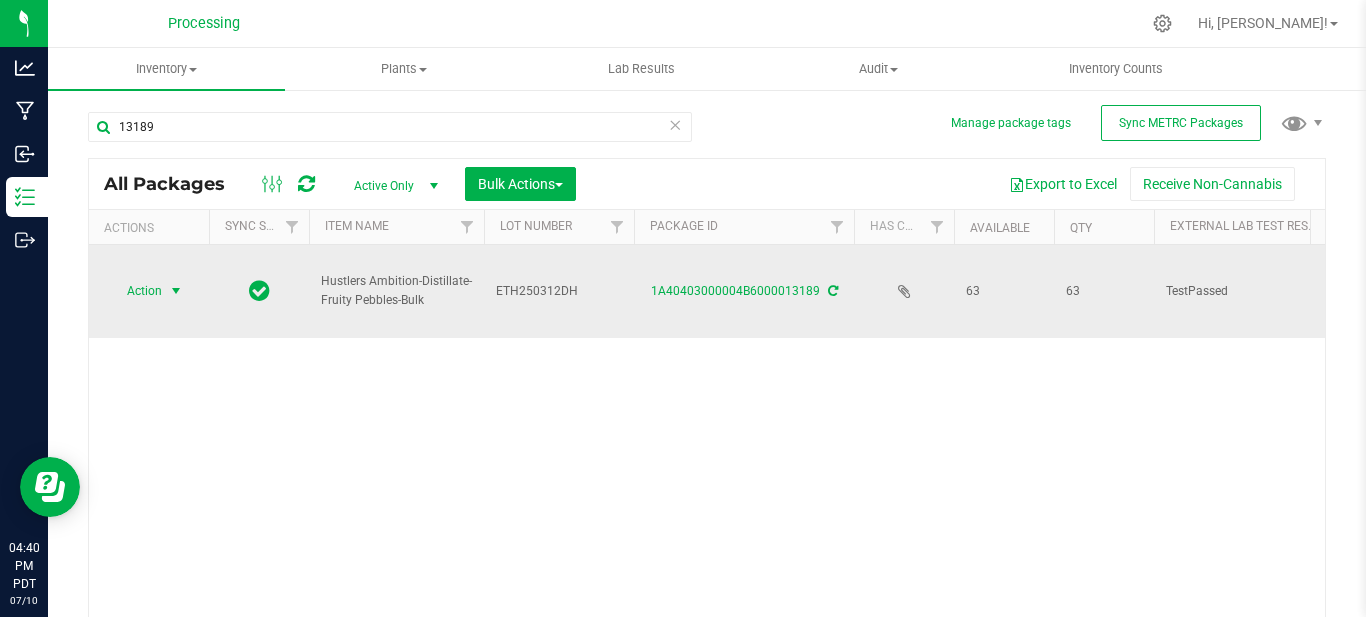 click at bounding box center [176, 291] 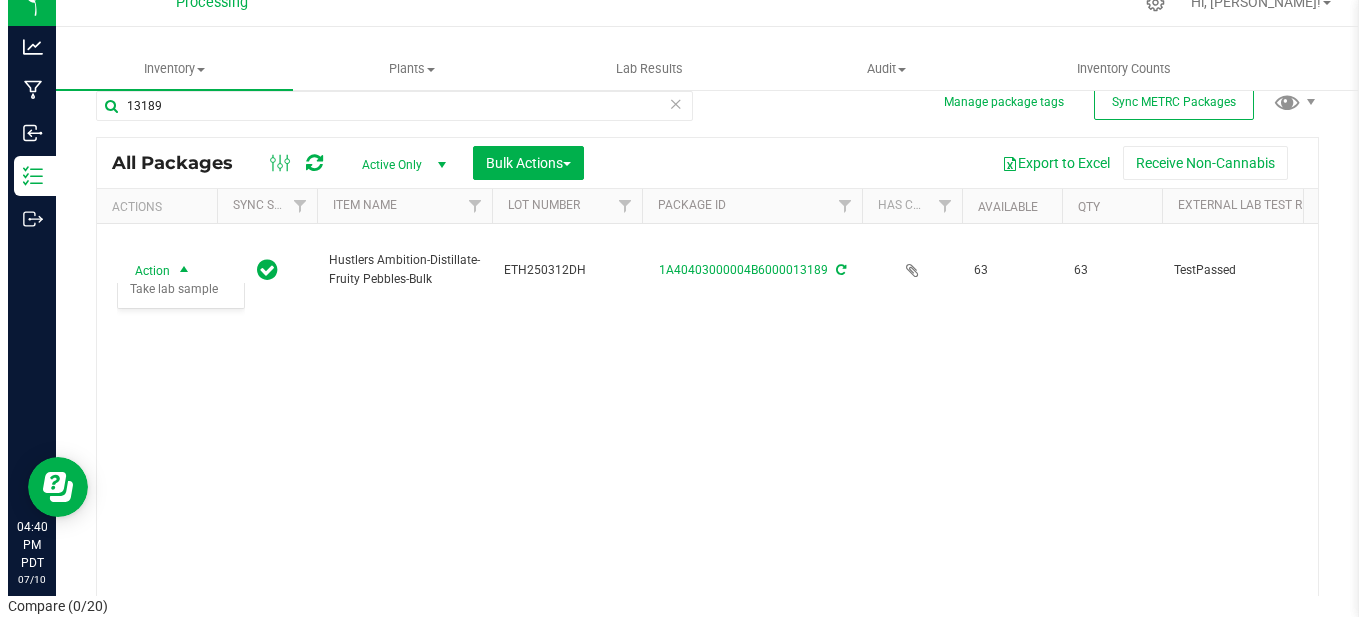 scroll, scrollTop: 0, scrollLeft: 0, axis: both 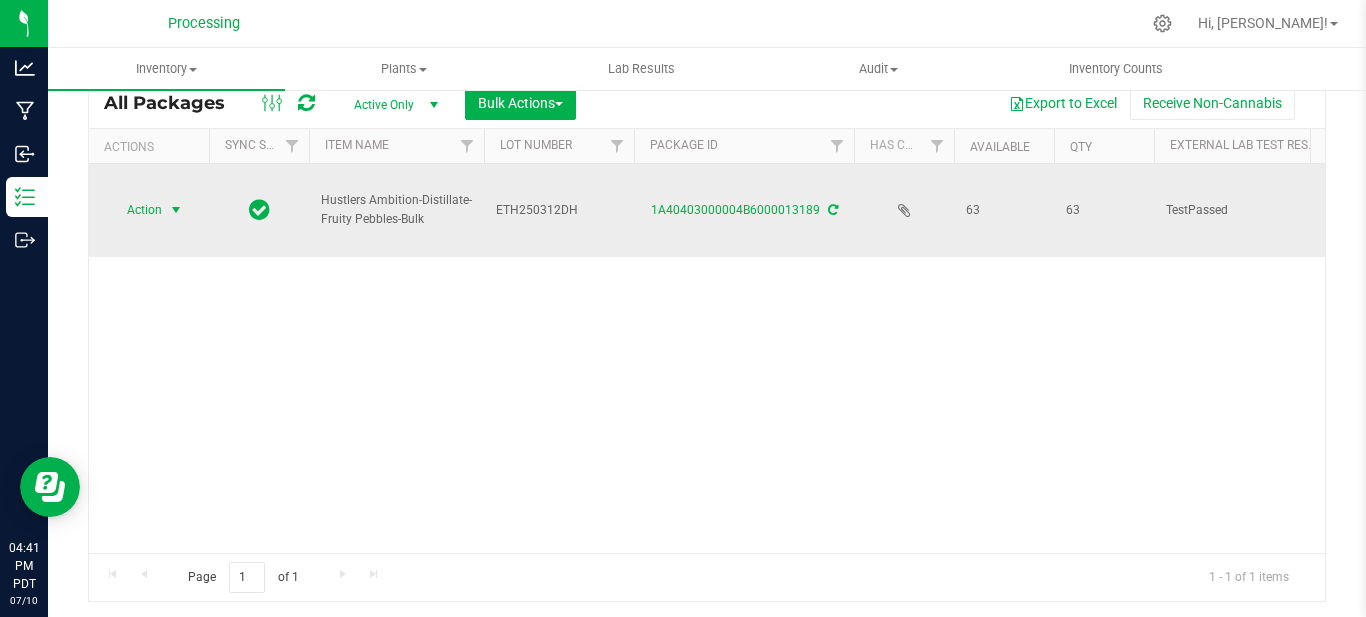 click at bounding box center (176, 210) 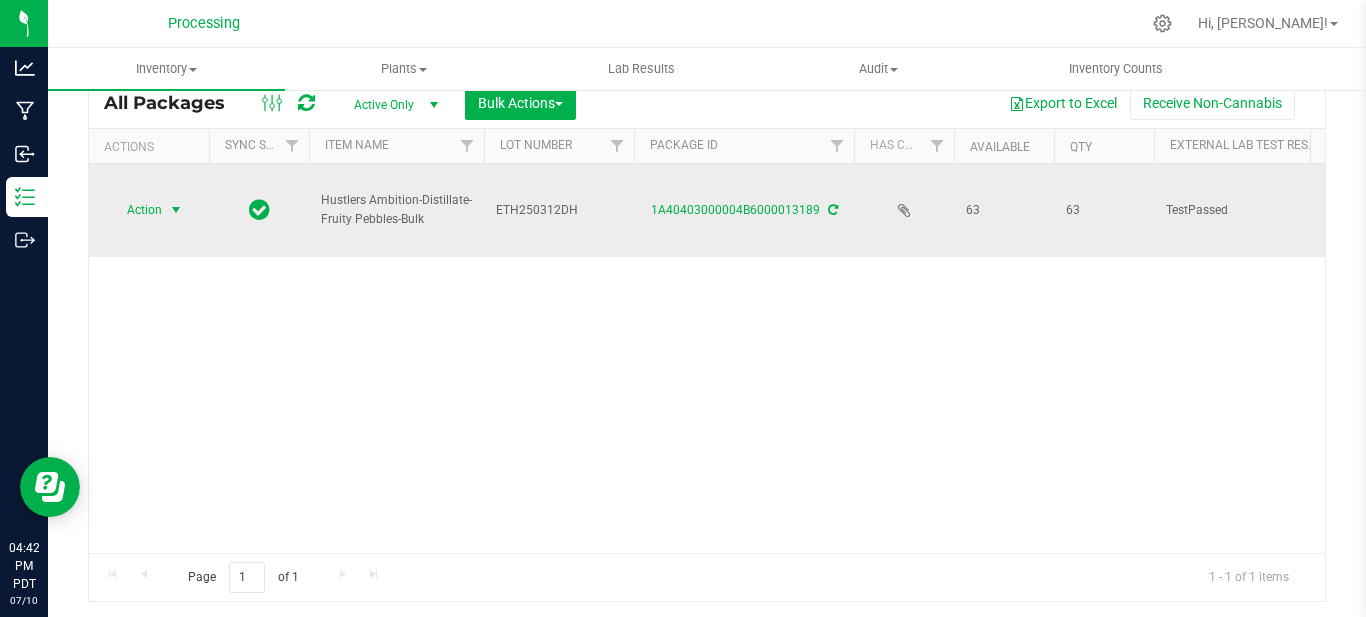 drag, startPoint x: 177, startPoint y: 187, endPoint x: 139, endPoint y: 211, distance: 44.94441 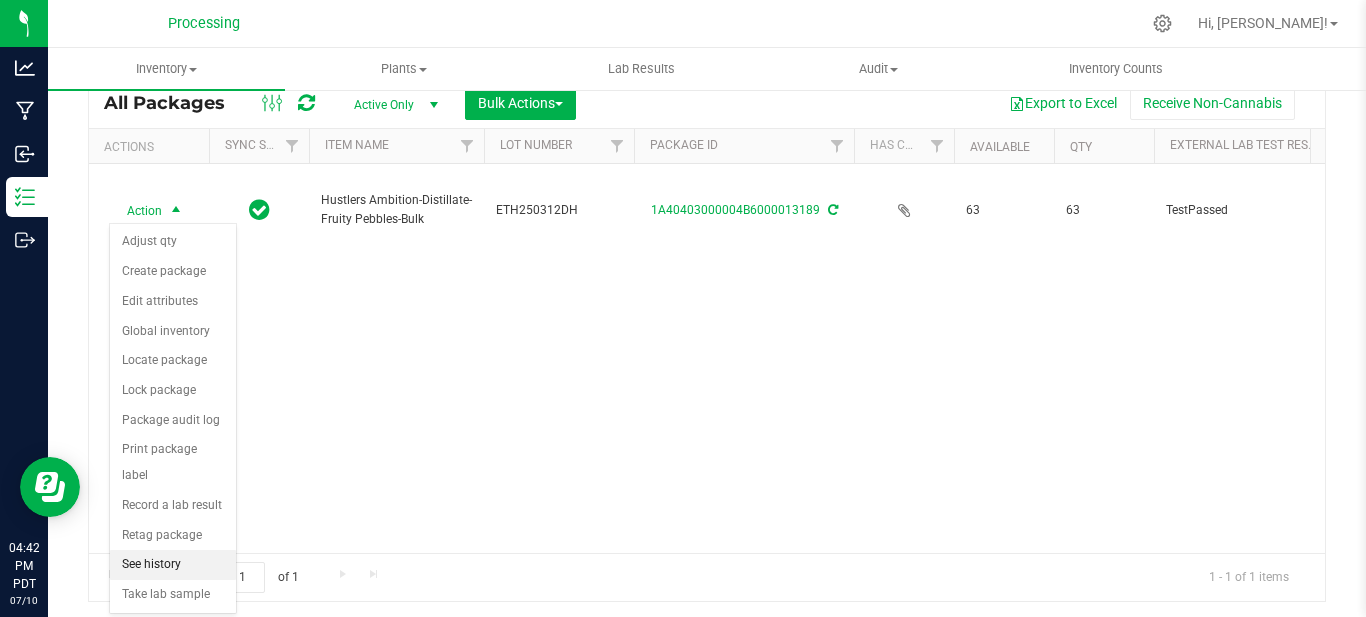 click on "See history" at bounding box center (173, 565) 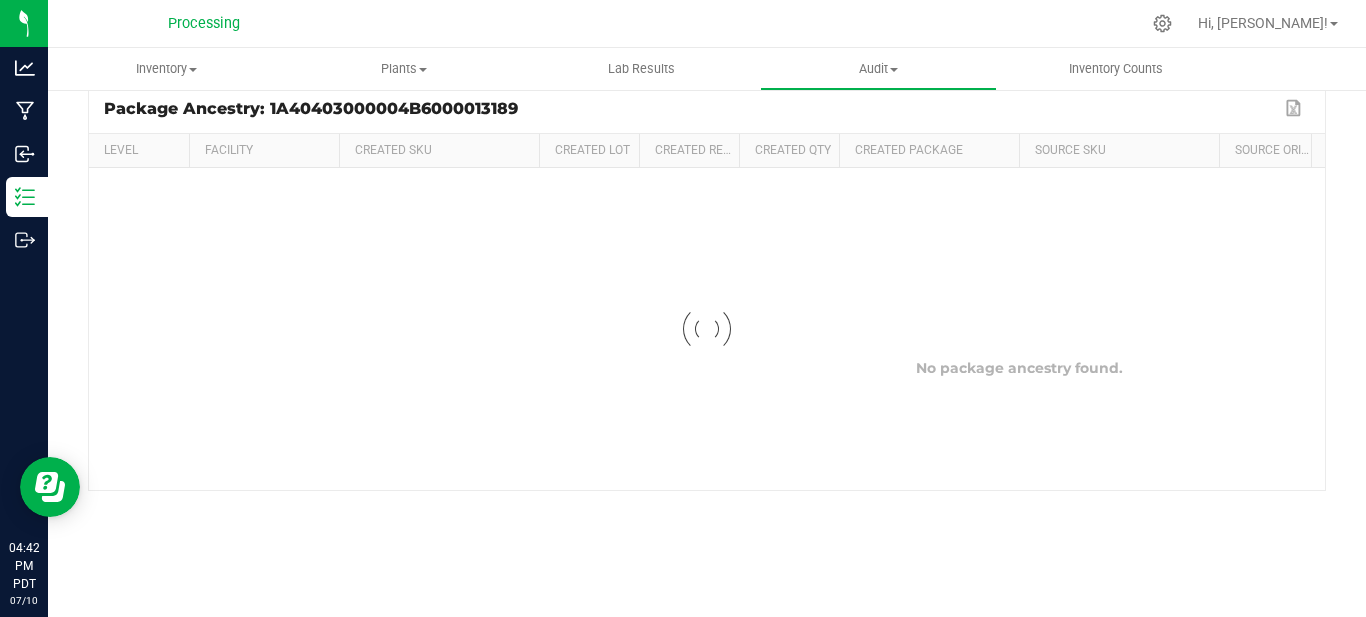 scroll, scrollTop: 96, scrollLeft: 0, axis: vertical 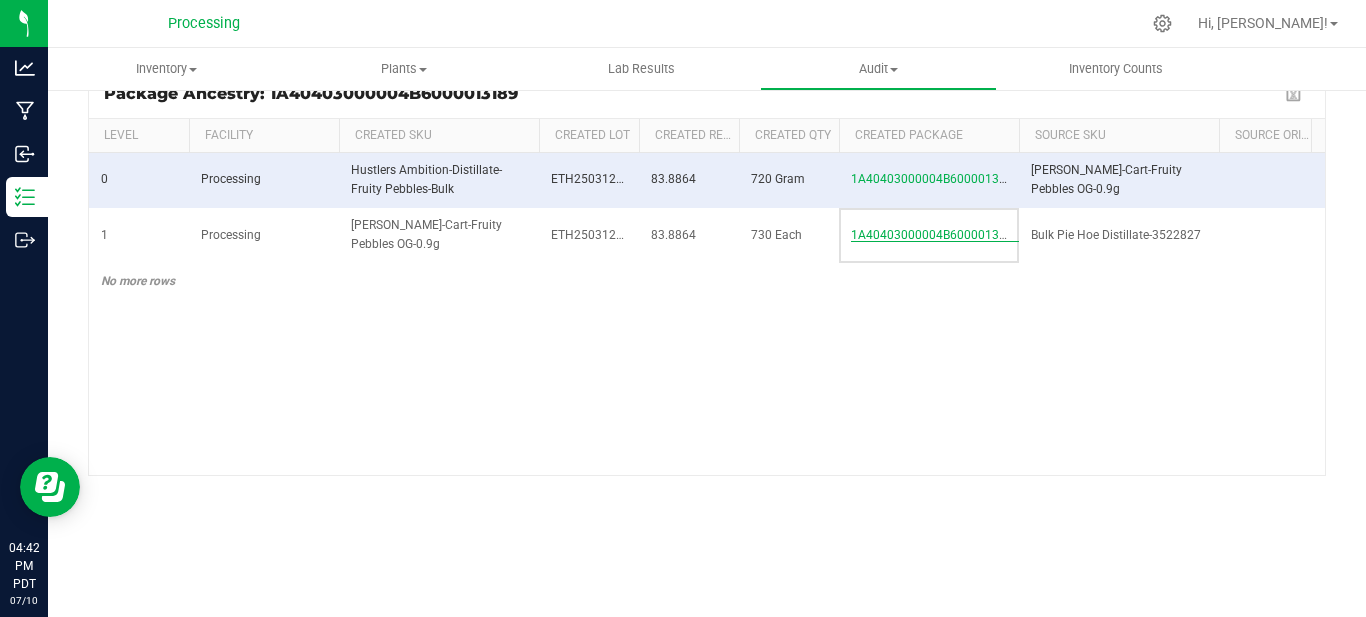 click on "1A40403000004B6000013256" at bounding box center (935, 235) 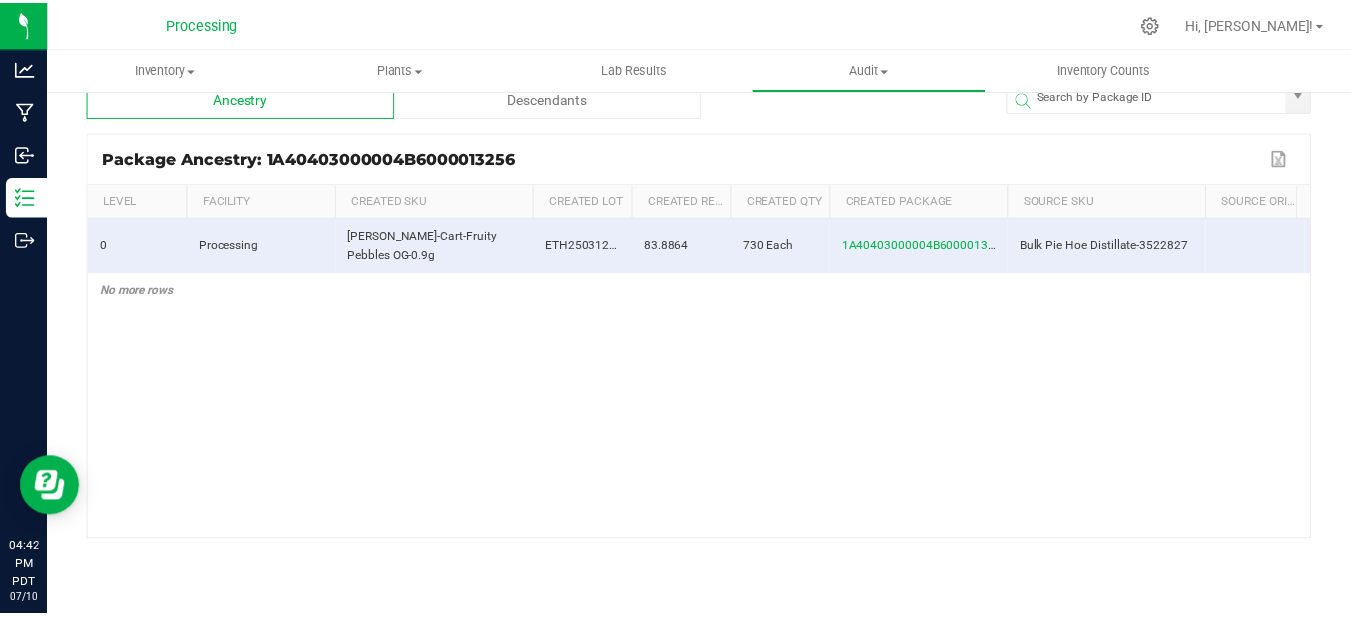 scroll, scrollTop: 0, scrollLeft: 0, axis: both 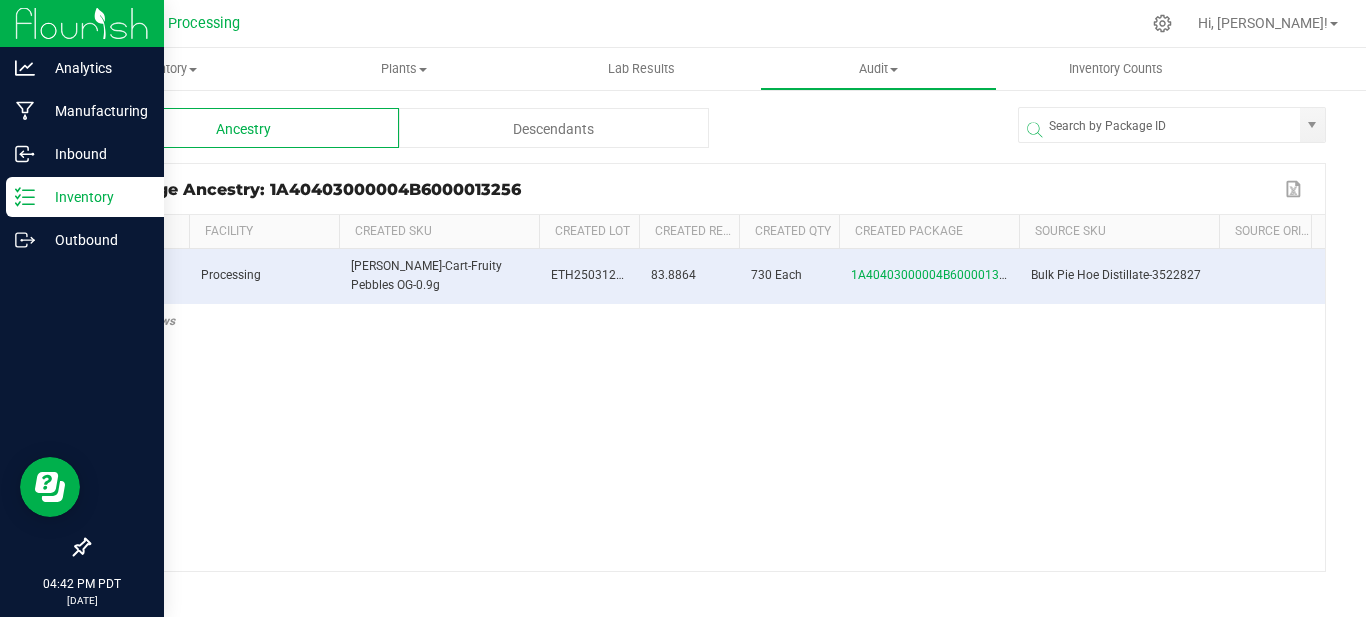 click on "Inventory" at bounding box center [95, 197] 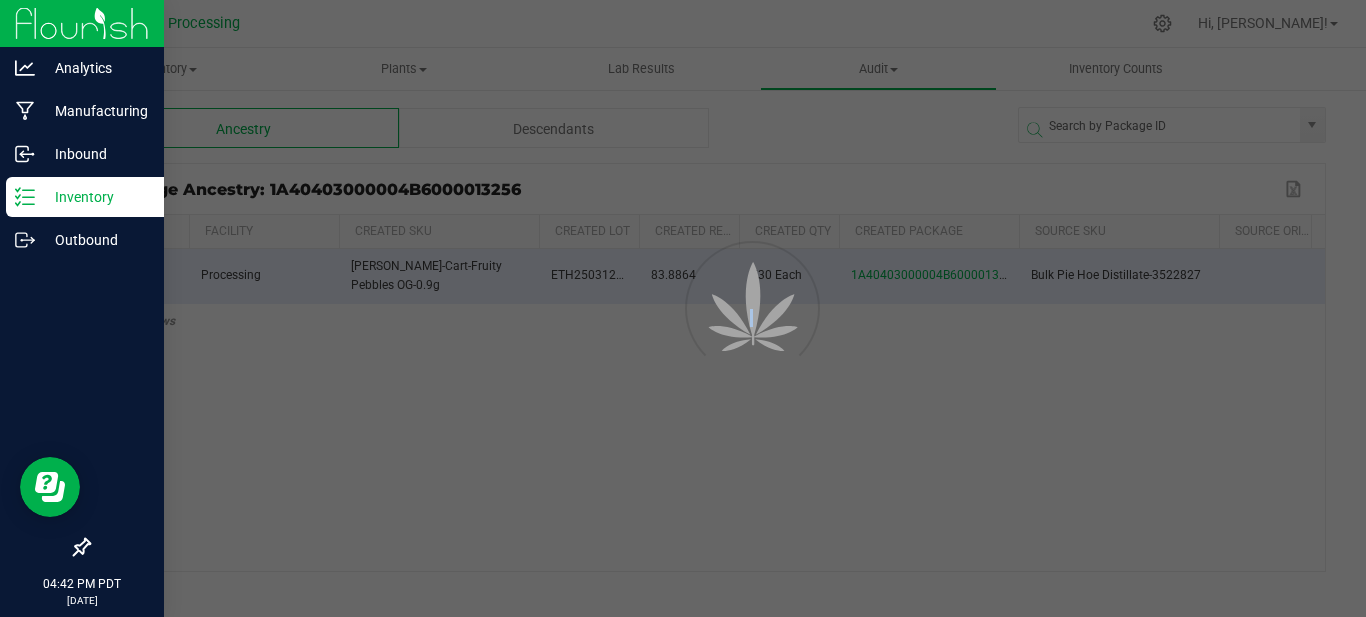 click on "Inventory" at bounding box center [95, 197] 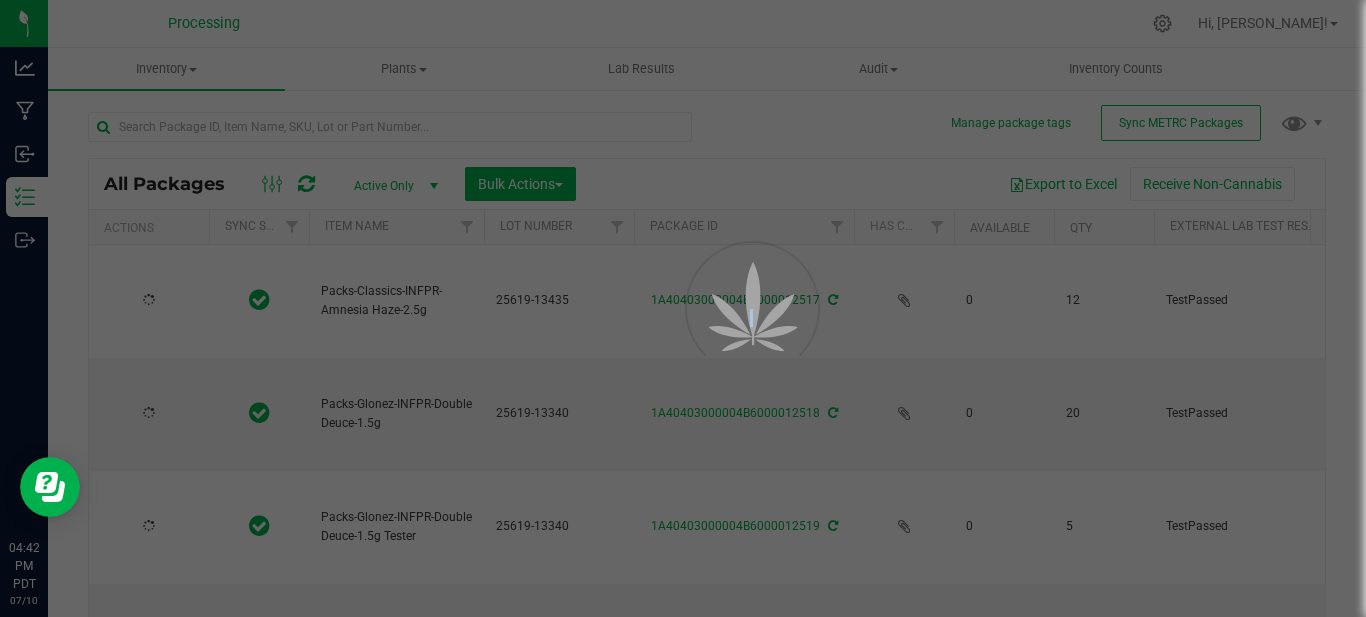click at bounding box center [683, 308] 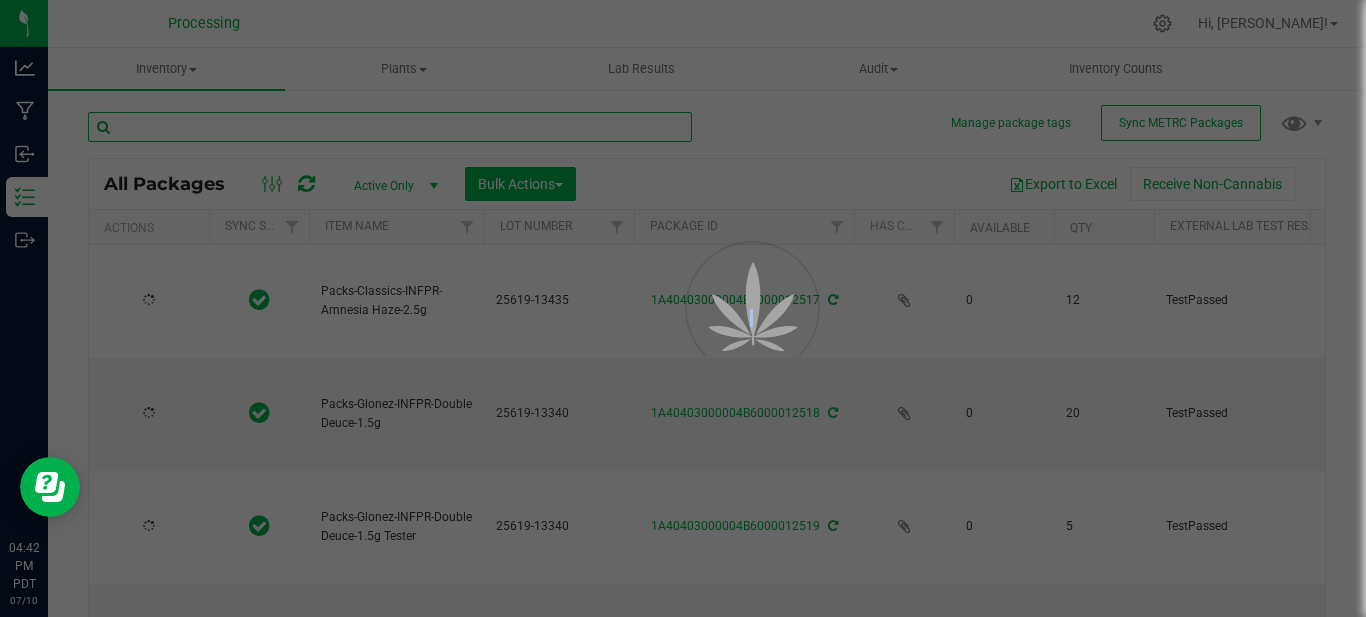 click at bounding box center [390, 127] 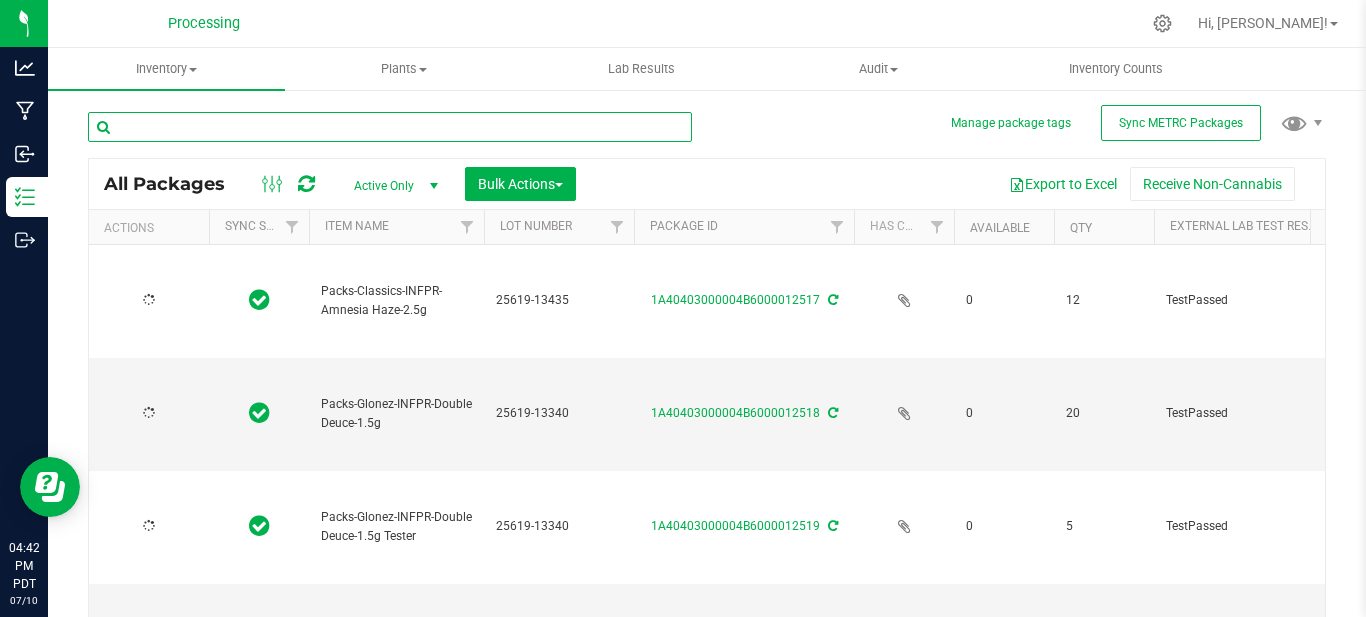 click at bounding box center [390, 127] 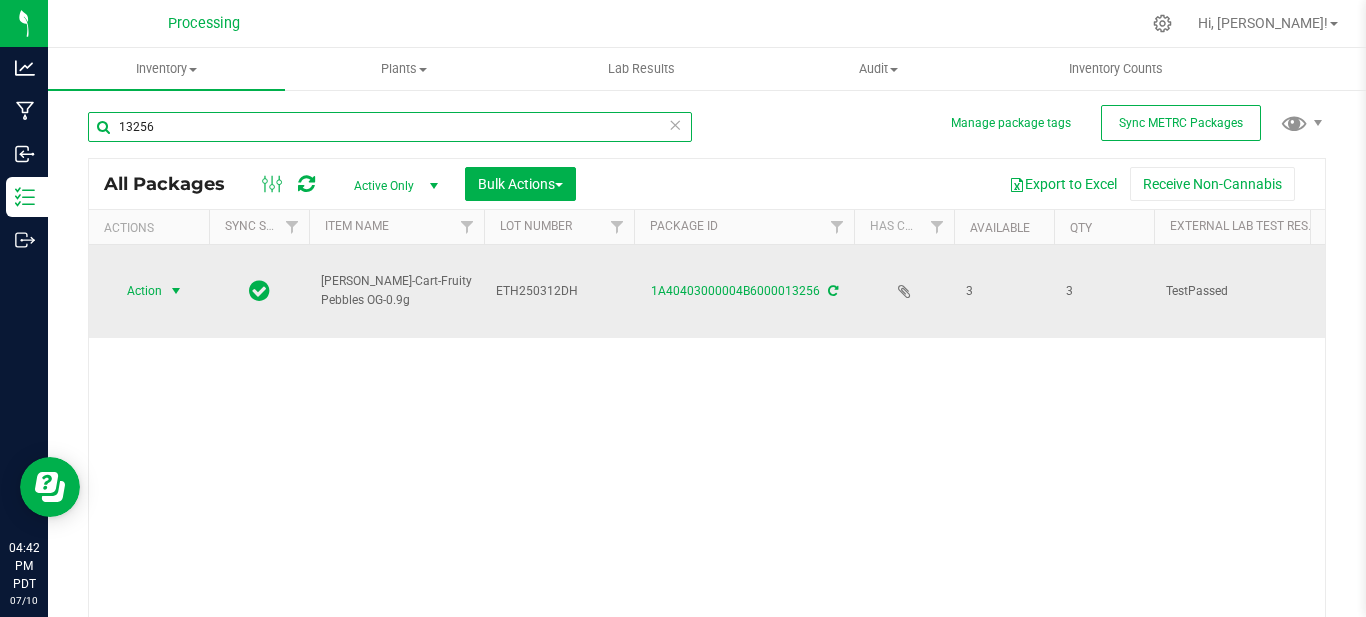 type on "13256" 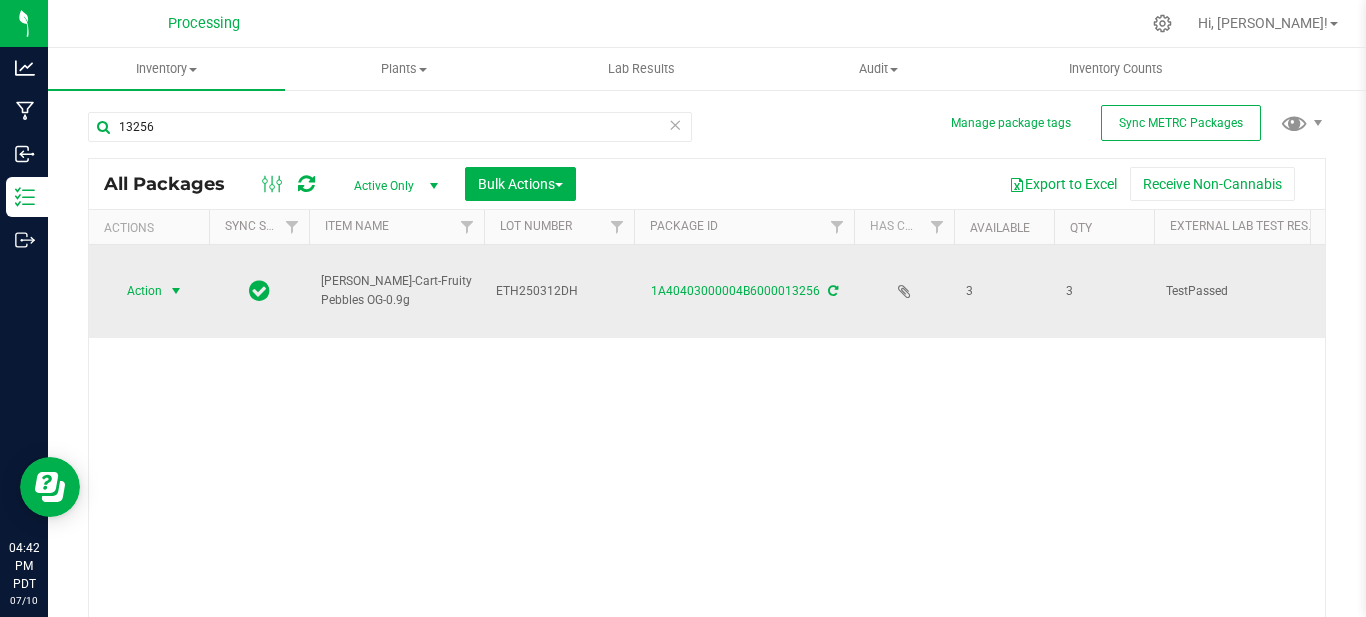 click at bounding box center (176, 291) 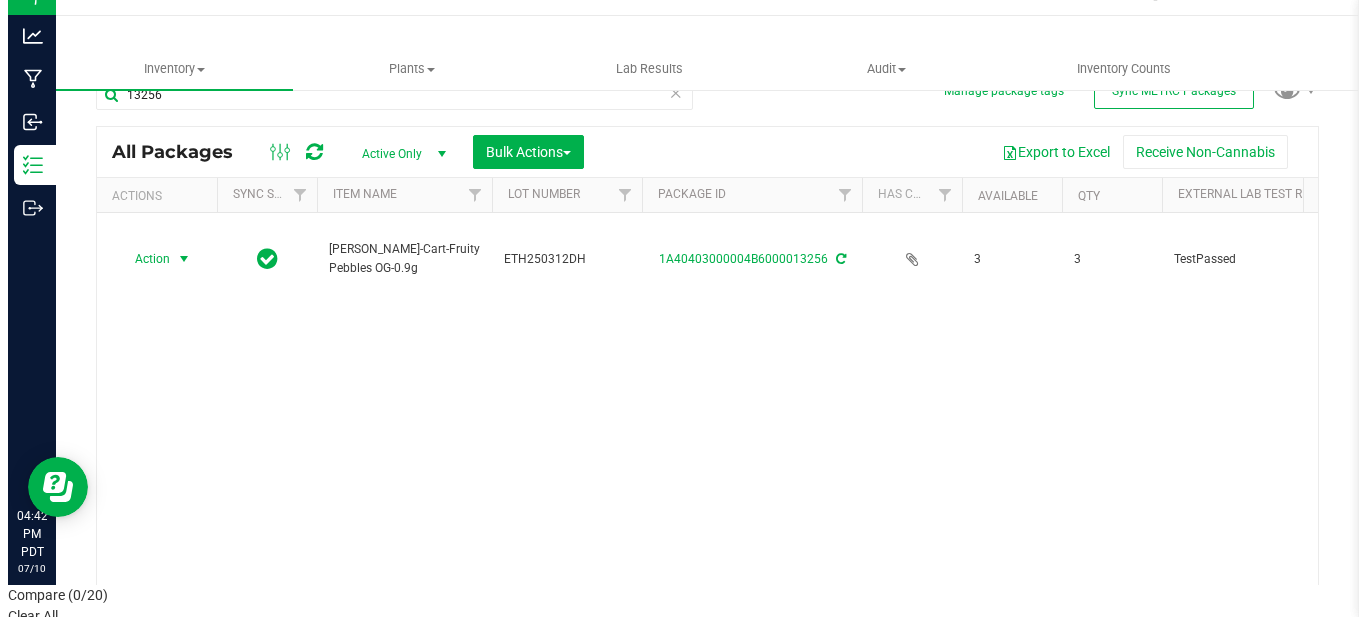 scroll, scrollTop: 0, scrollLeft: 0, axis: both 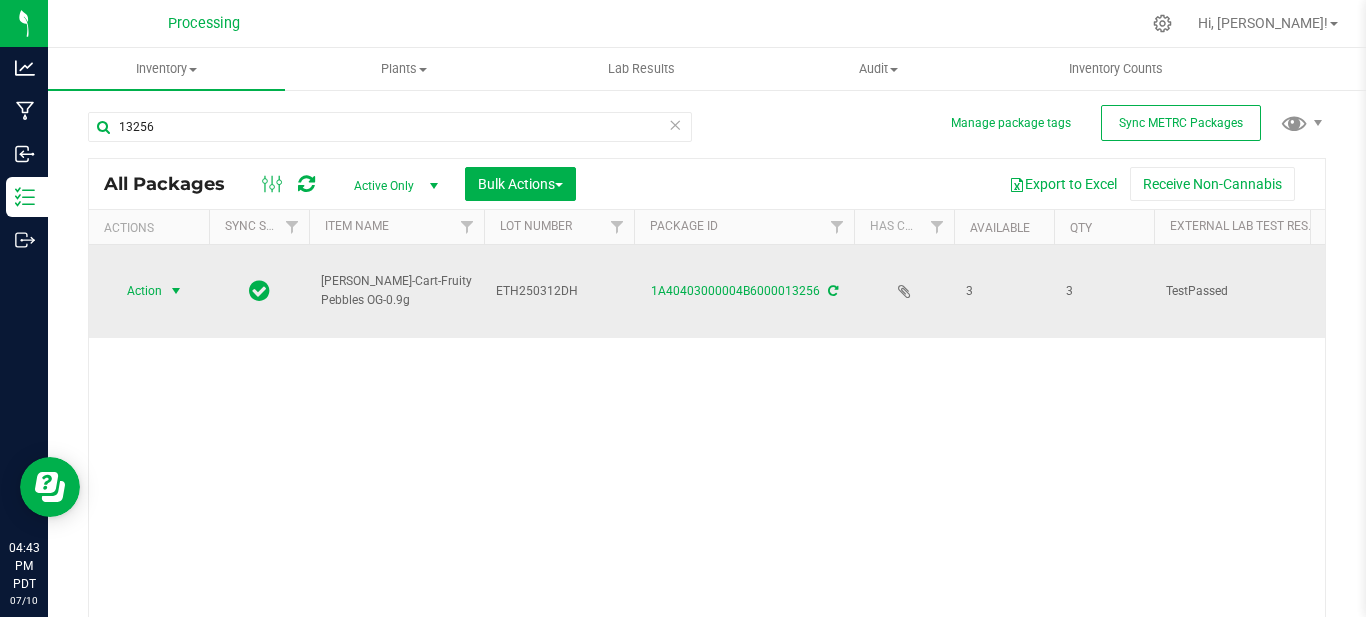 drag, startPoint x: 171, startPoint y: 276, endPoint x: 177, endPoint y: 266, distance: 11.661903 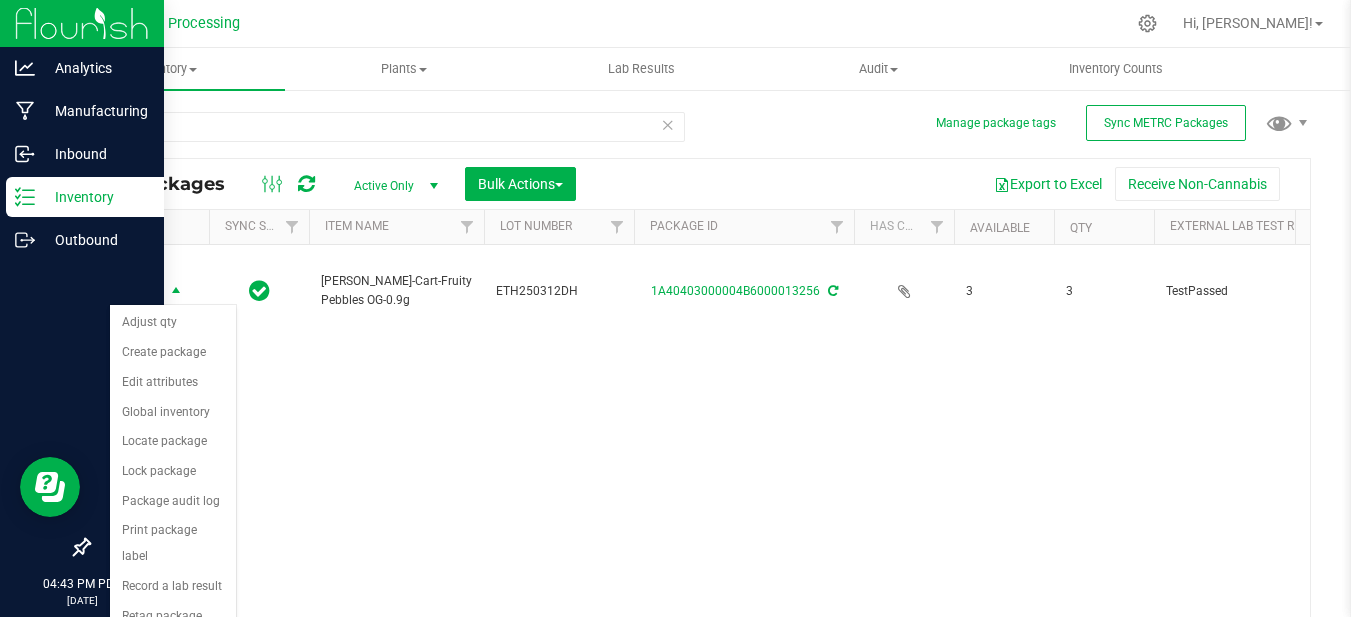 click on "Inventory" at bounding box center (95, 197) 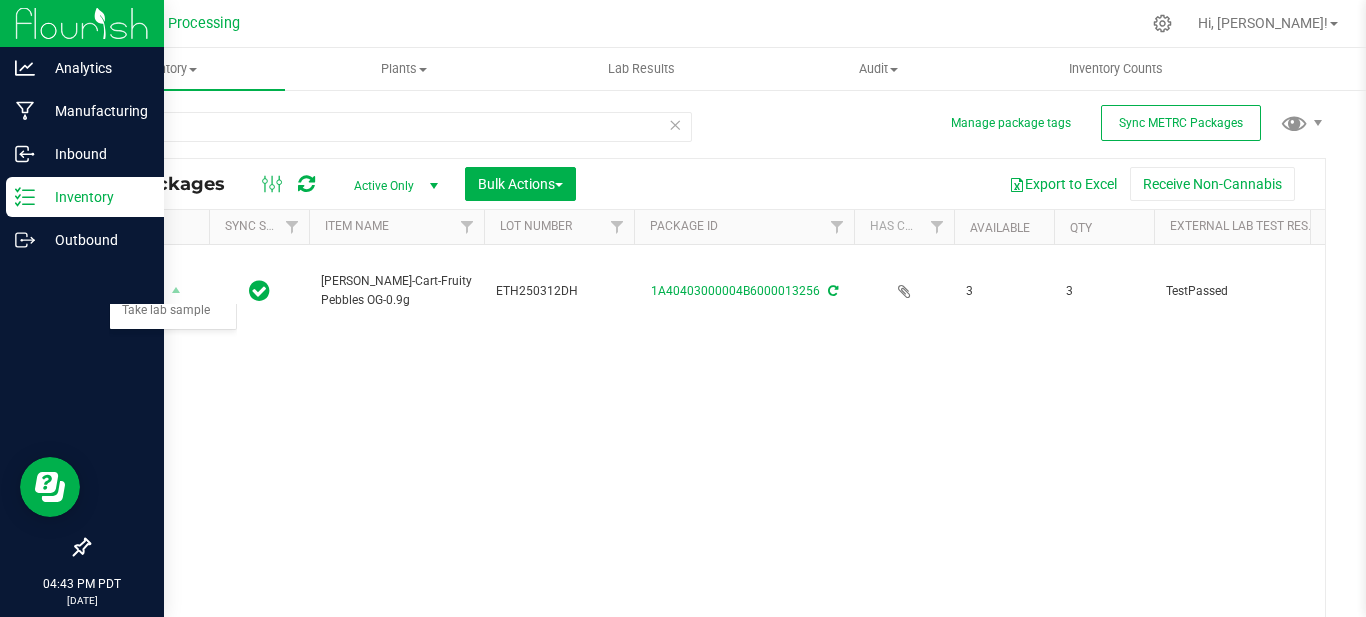 click on "Inventory" at bounding box center (95, 197) 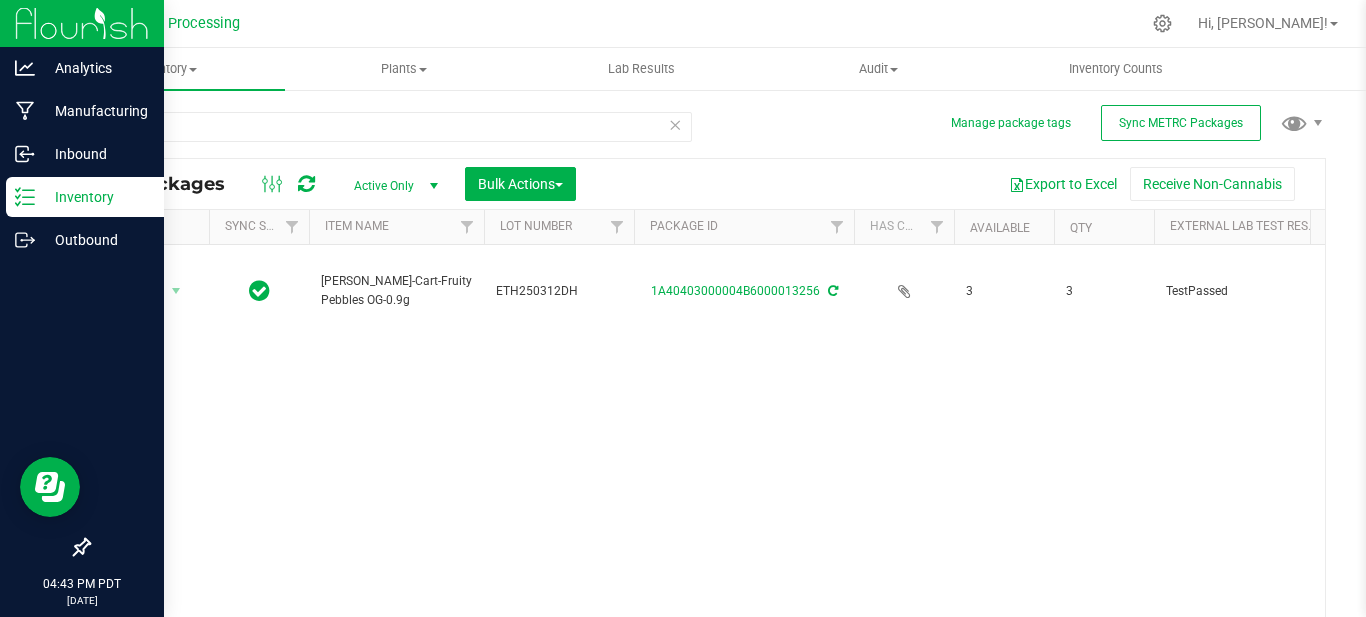 click on "Inventory" at bounding box center [95, 197] 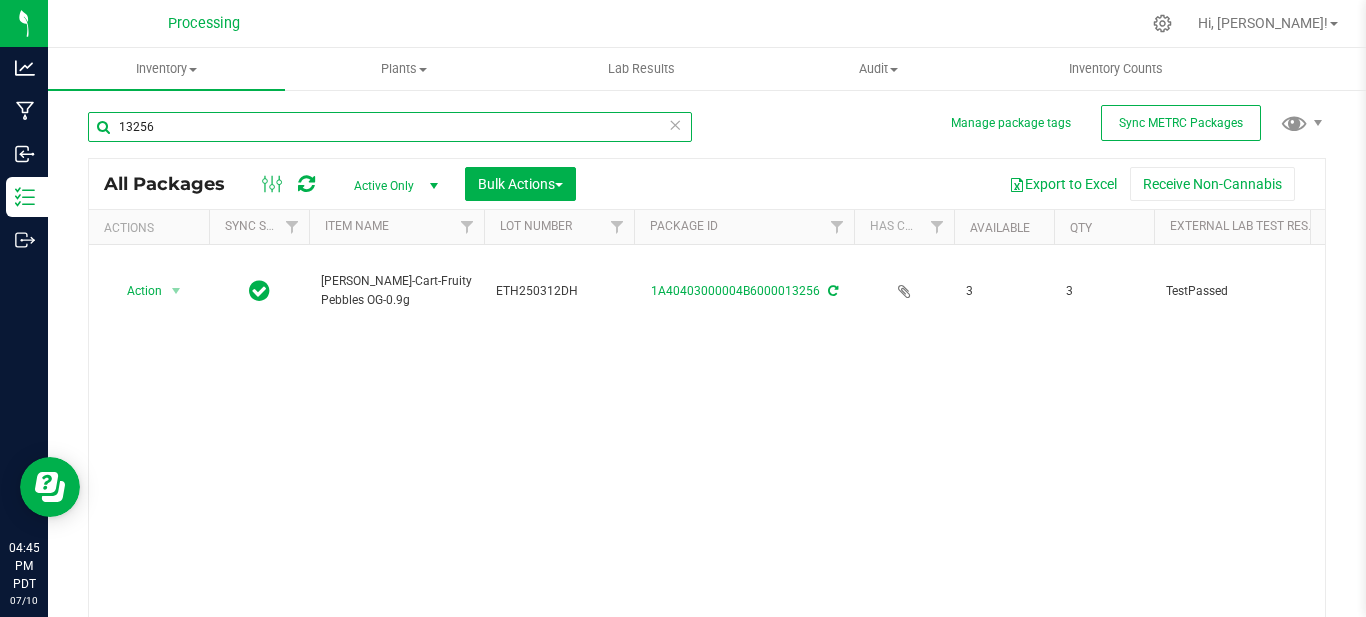 click on "13256" at bounding box center (390, 127) 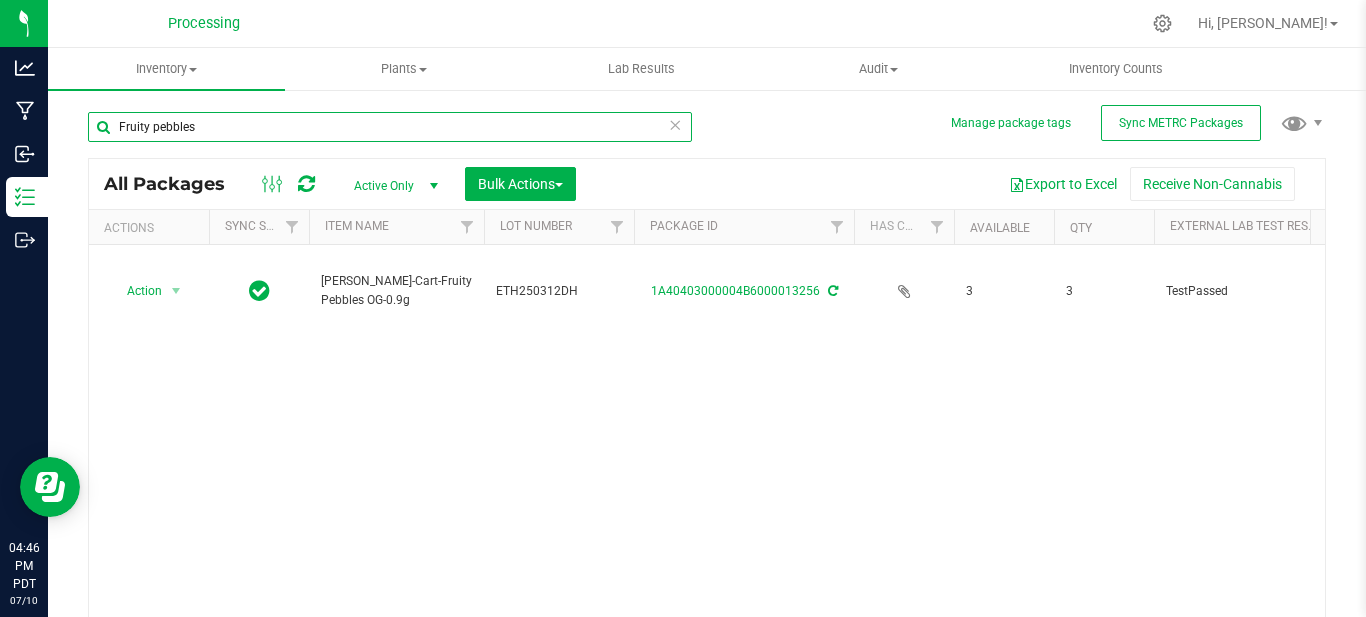 type on "Fruity pebbles" 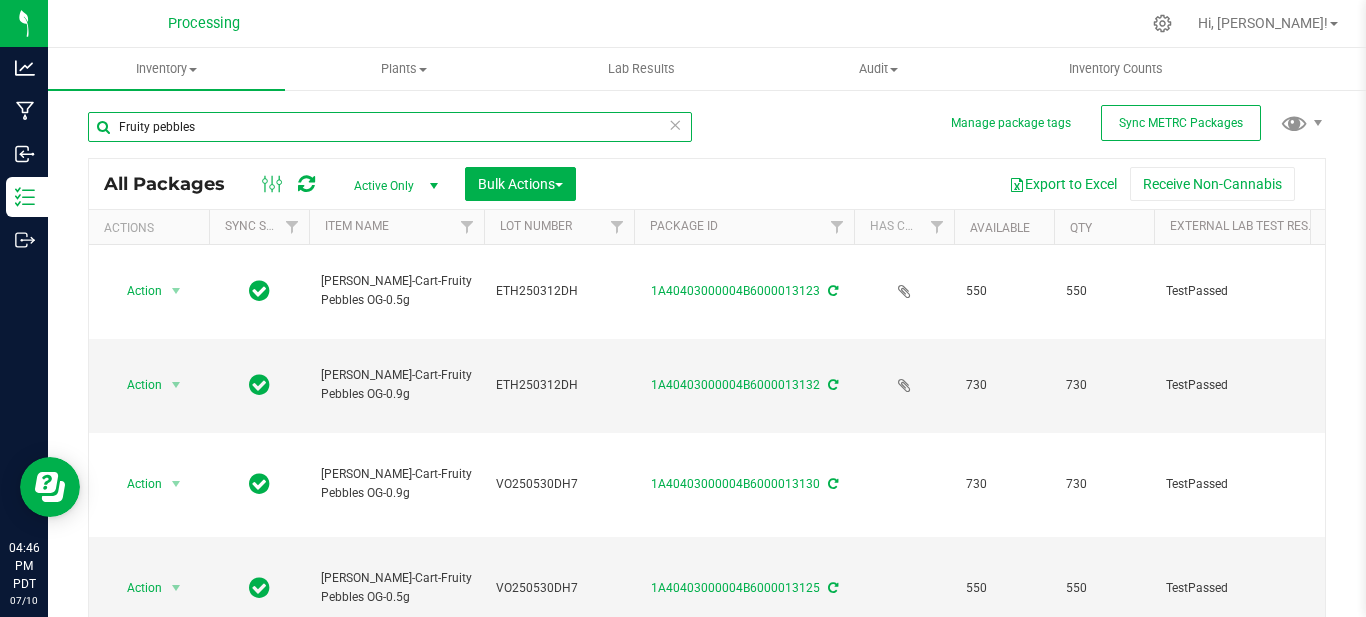 type on "[DATE]" 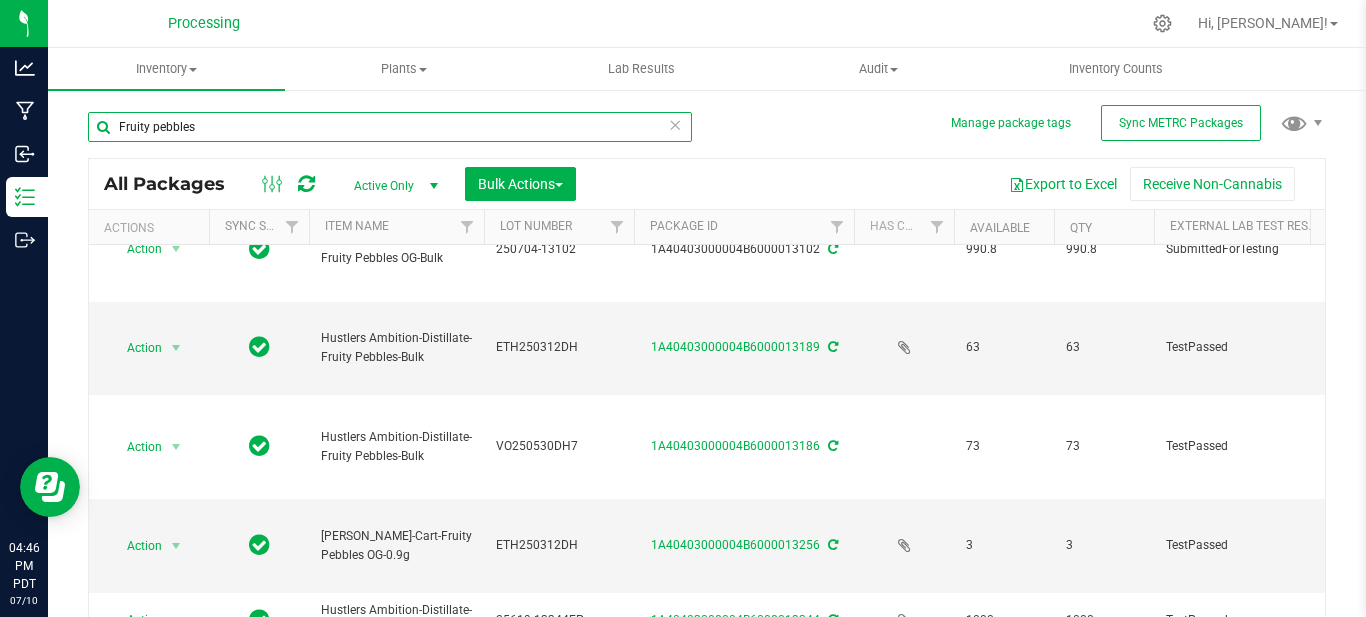 scroll, scrollTop: 460, scrollLeft: 0, axis: vertical 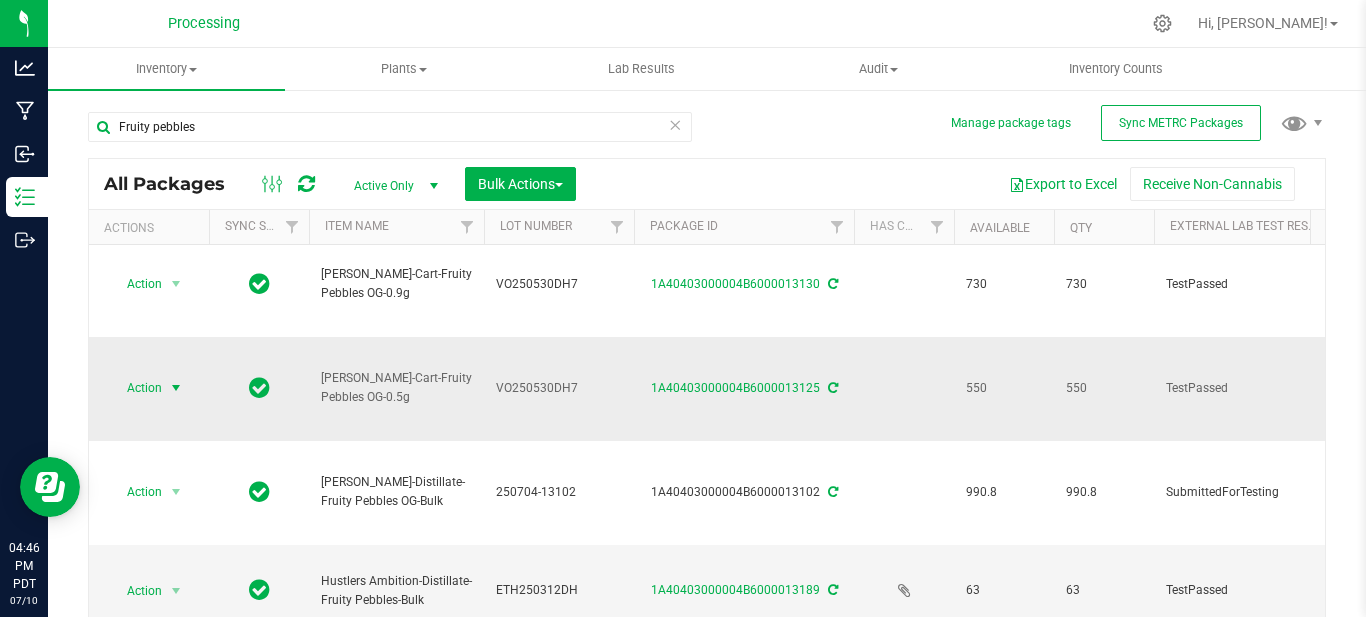 click at bounding box center [176, 388] 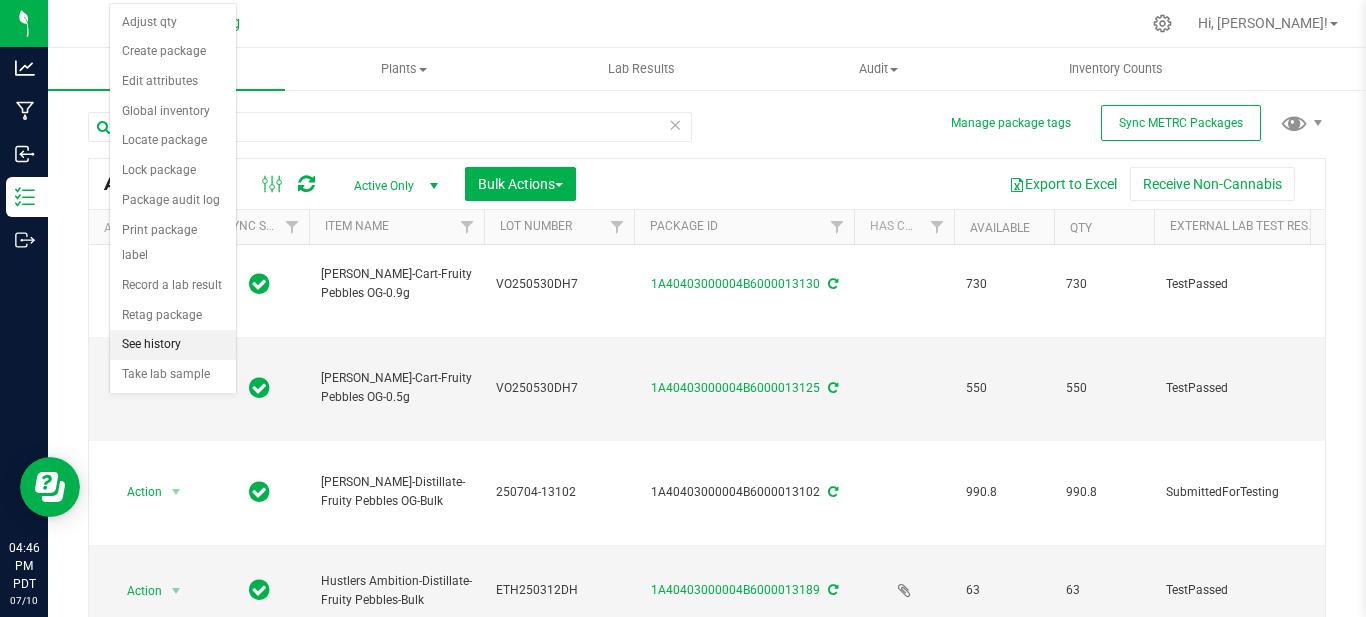 click on "See history" at bounding box center [173, 345] 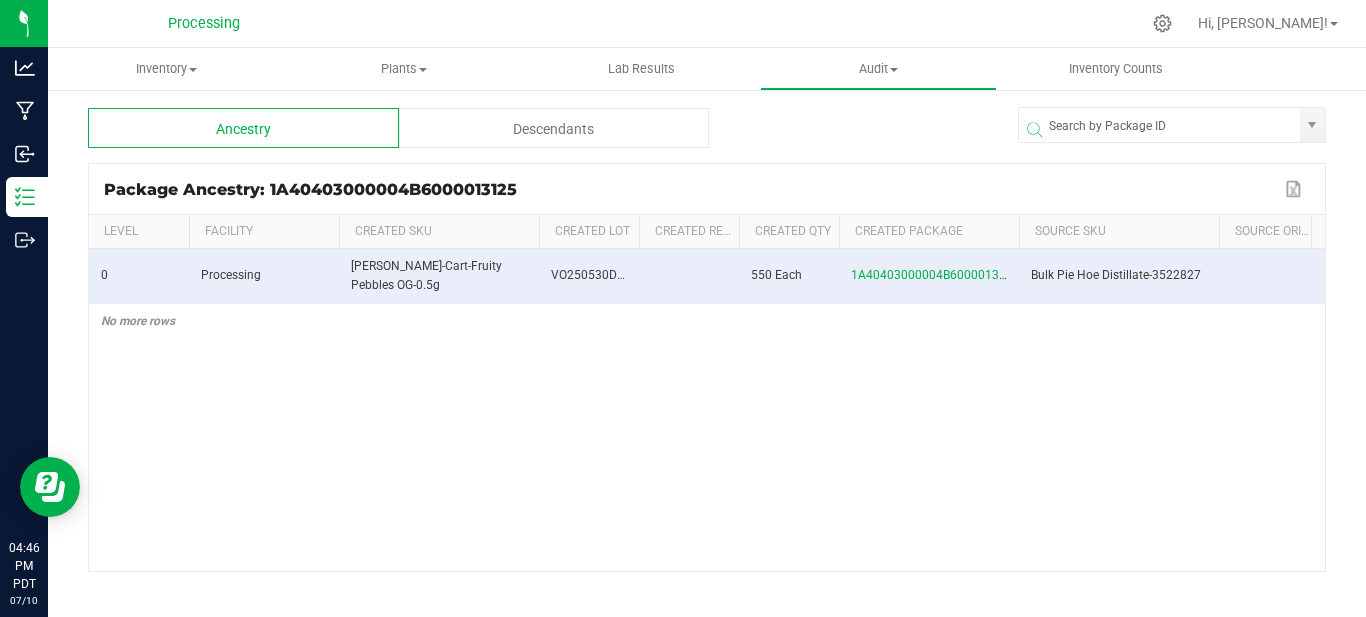 scroll, scrollTop: 0, scrollLeft: 6, axis: horizontal 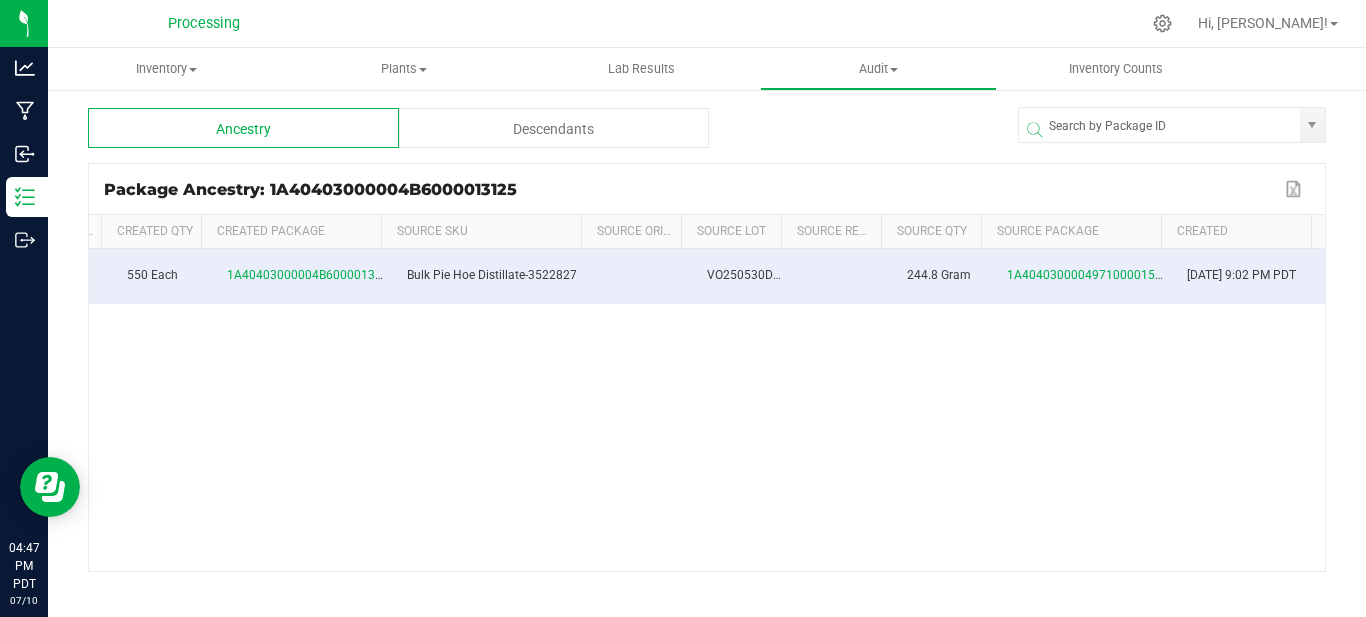 click on "Ancestry   Descendants
Package Ancestry: 1A40403000004B6000013125   Export to Excel  Level Facility Created SKU Created Lot Created Ref Field Created Qty Created Package Source SKU Source Origin Harvests Source Lot Source Ref Field Source Qty Source Package Created  0   Processing   [PERSON_NAME]-Cart-Fruity Pebbles OG-0.5g   VO250530DH7      550 Each   1A40403000004B6000013125   Bulk Pie Hoe Distillate-3522827      VO250530DH7      244.8 Gram   1A4040300004971000015330   [DATE] 9:02 PM PDT   No more rows" at bounding box center (707, 340) 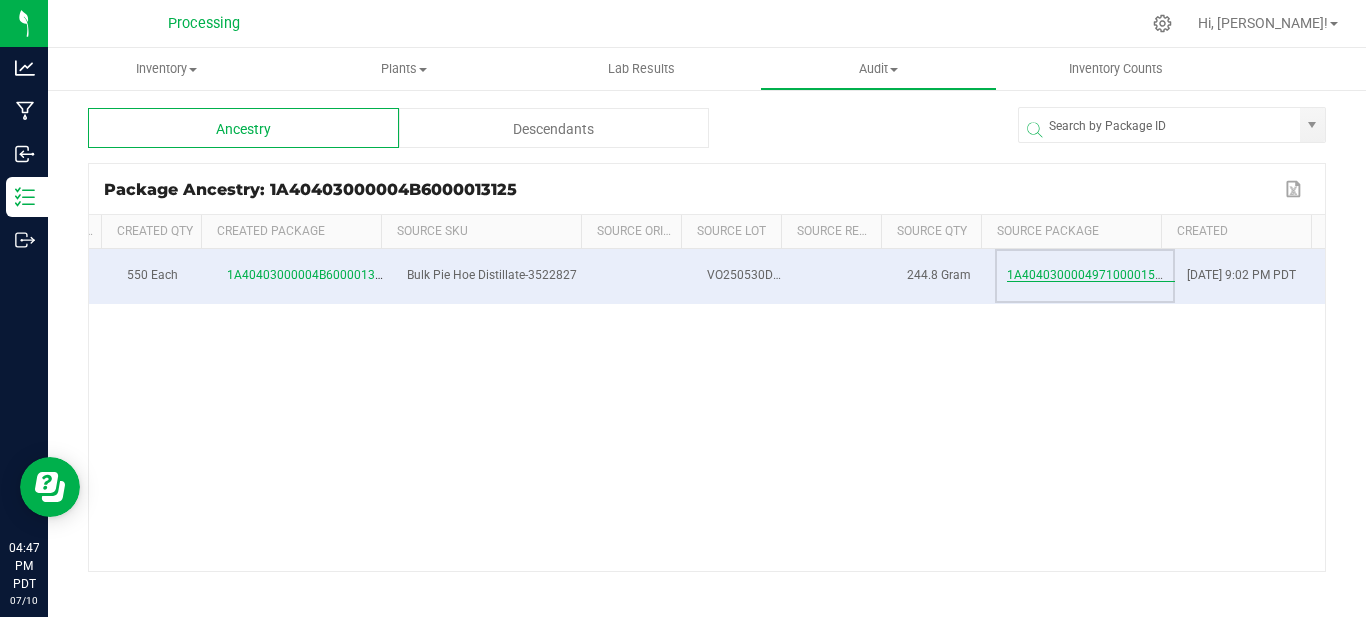 click on "1A4040300004971000015330" at bounding box center (1091, 275) 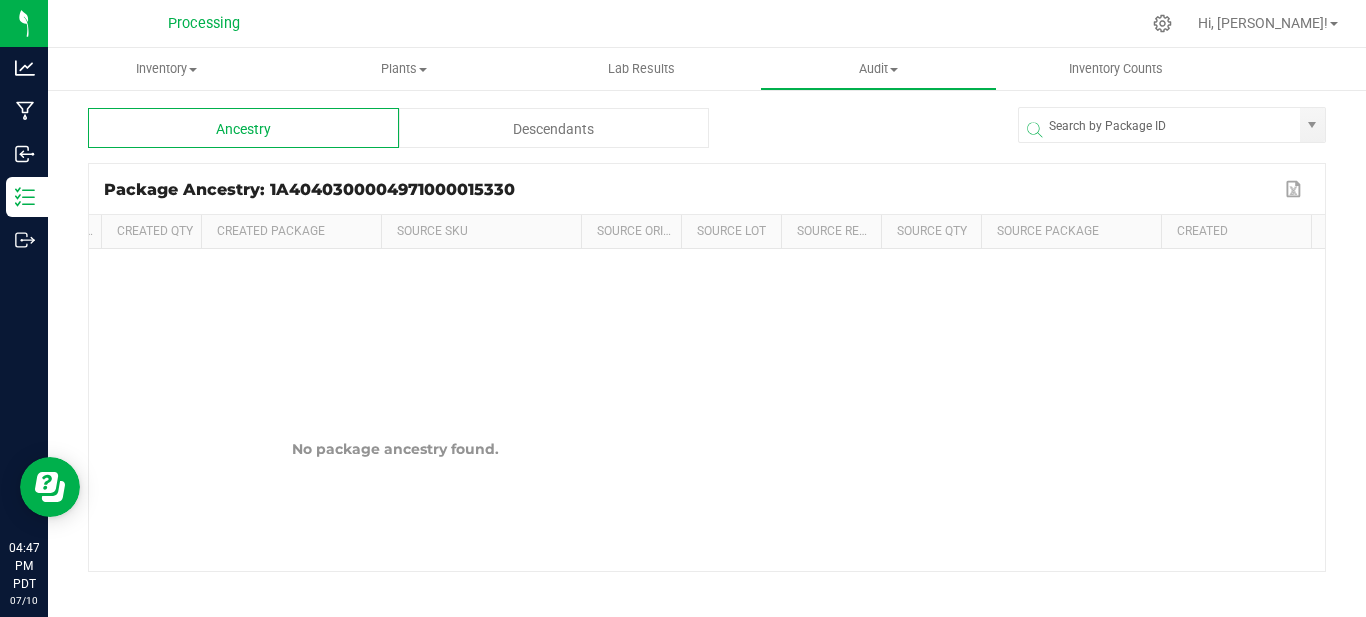 click on "Descendants" at bounding box center (554, 128) 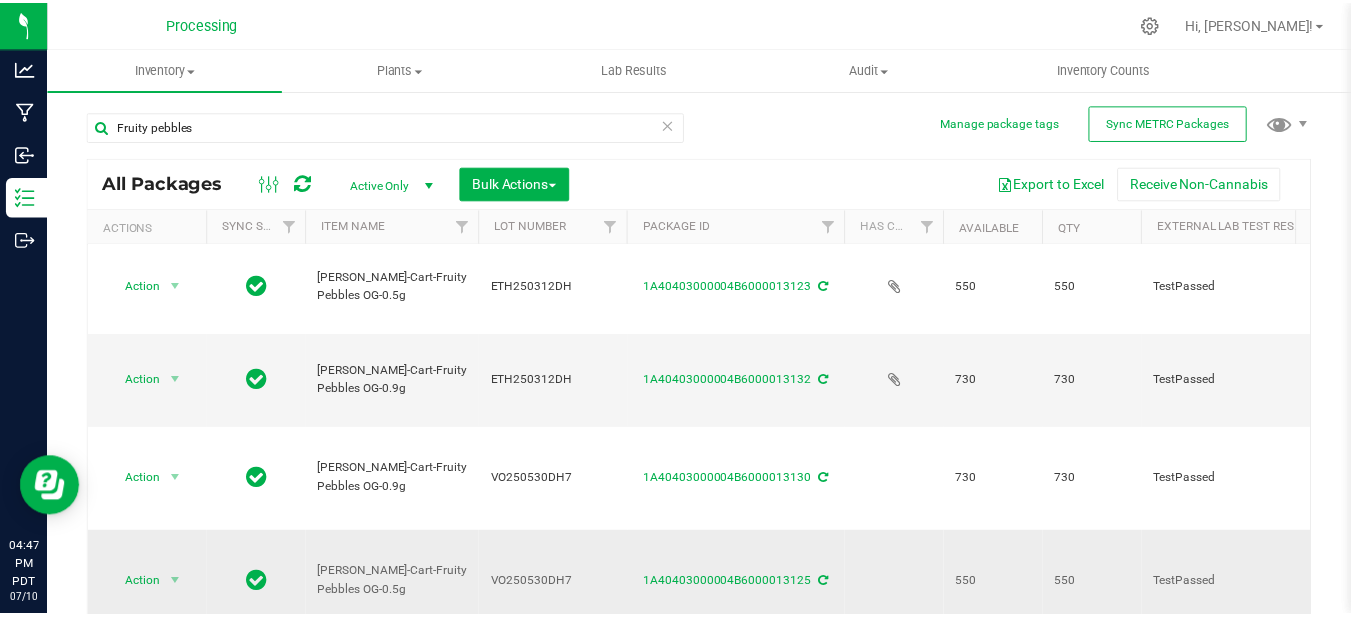 scroll, scrollTop: 0, scrollLeft: 0, axis: both 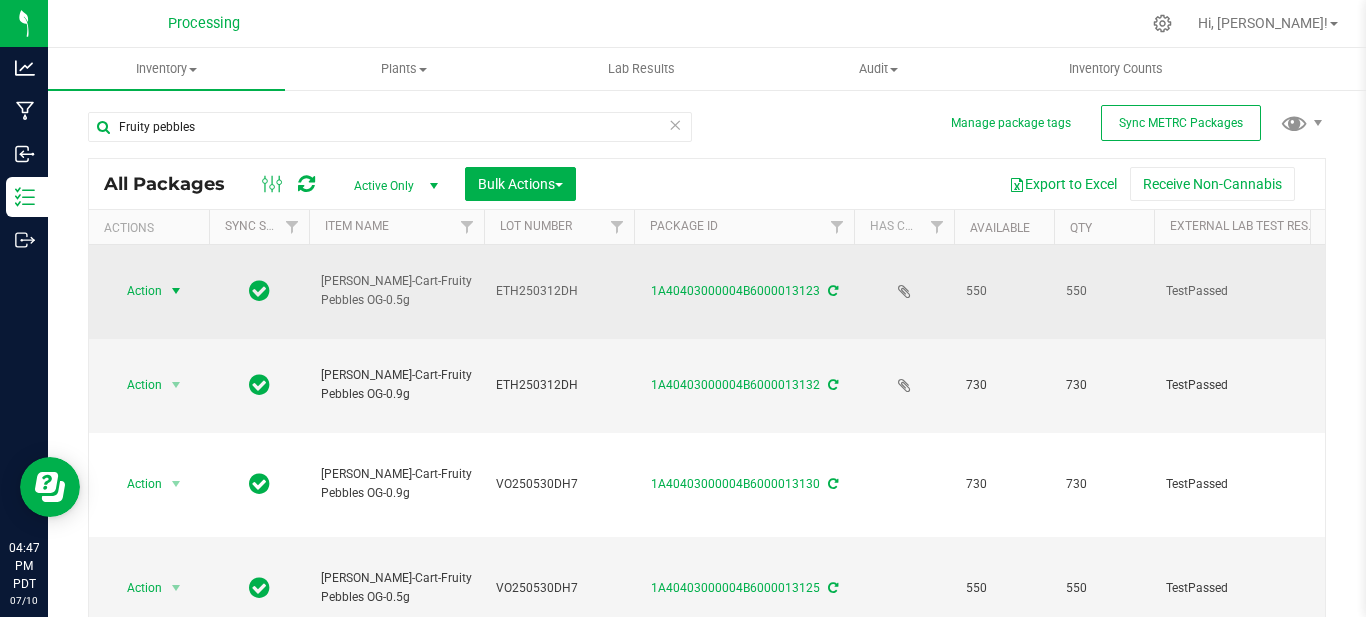 click at bounding box center (176, 291) 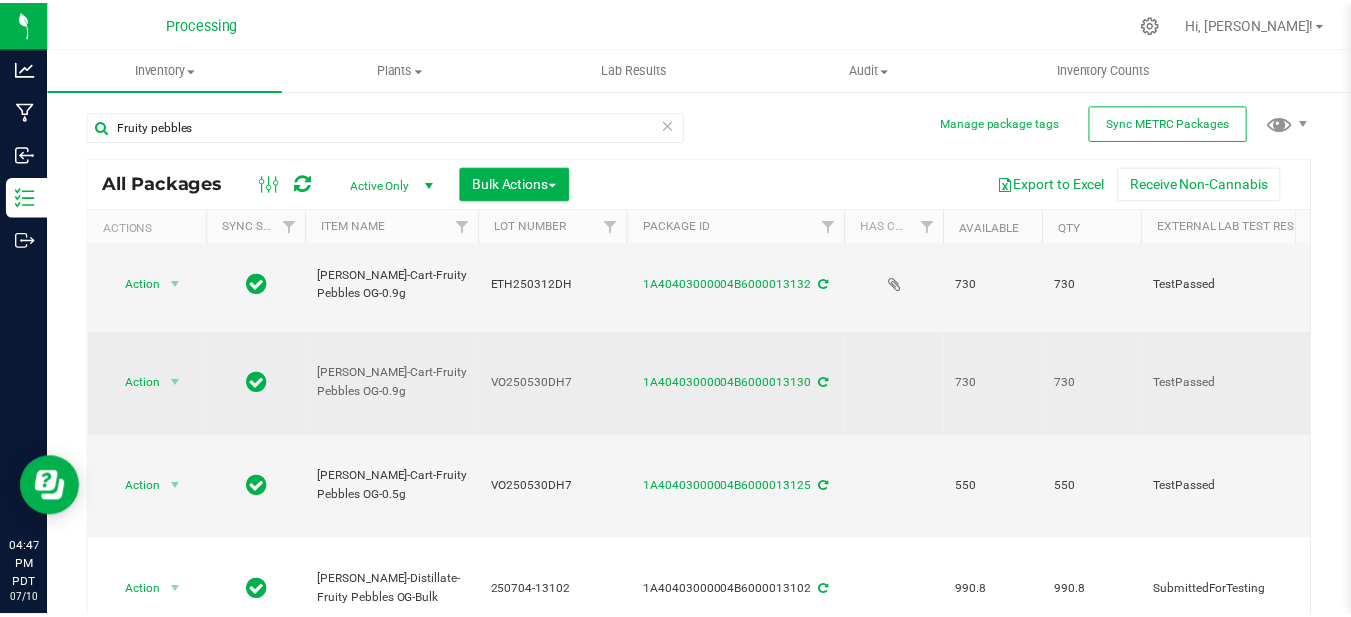 scroll, scrollTop: 0, scrollLeft: 0, axis: both 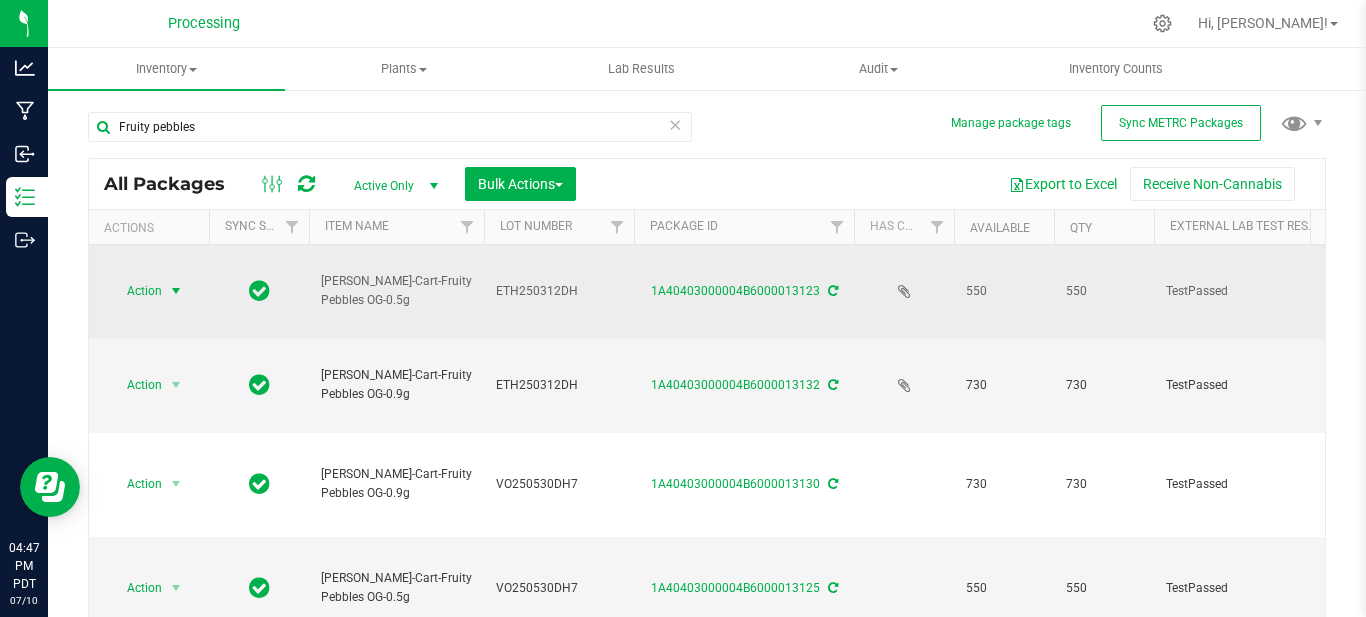 click at bounding box center [176, 291] 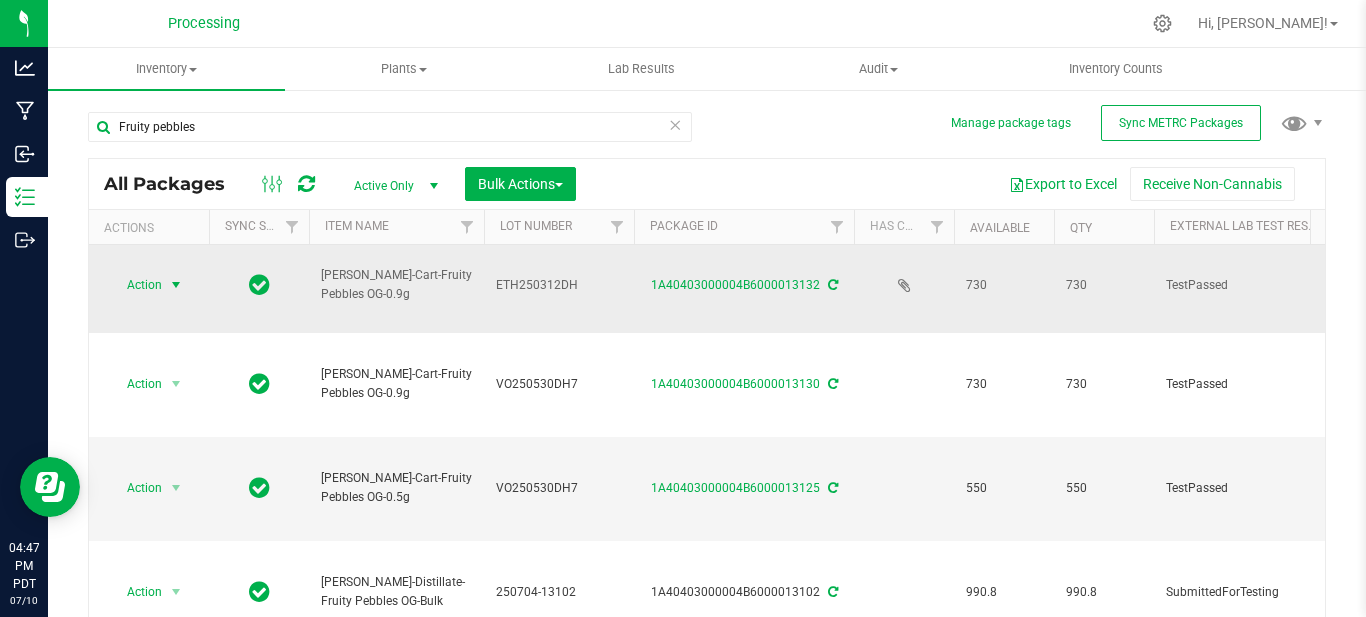 scroll, scrollTop: 0, scrollLeft: 0, axis: both 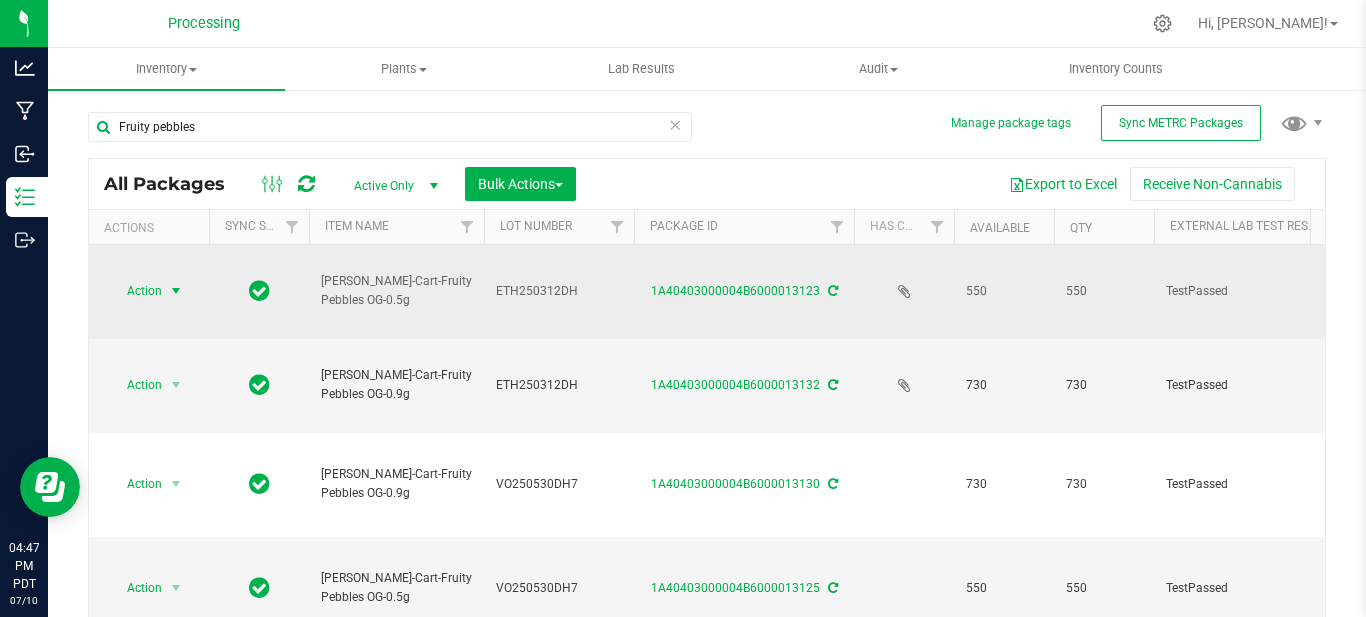 click at bounding box center [176, 291] 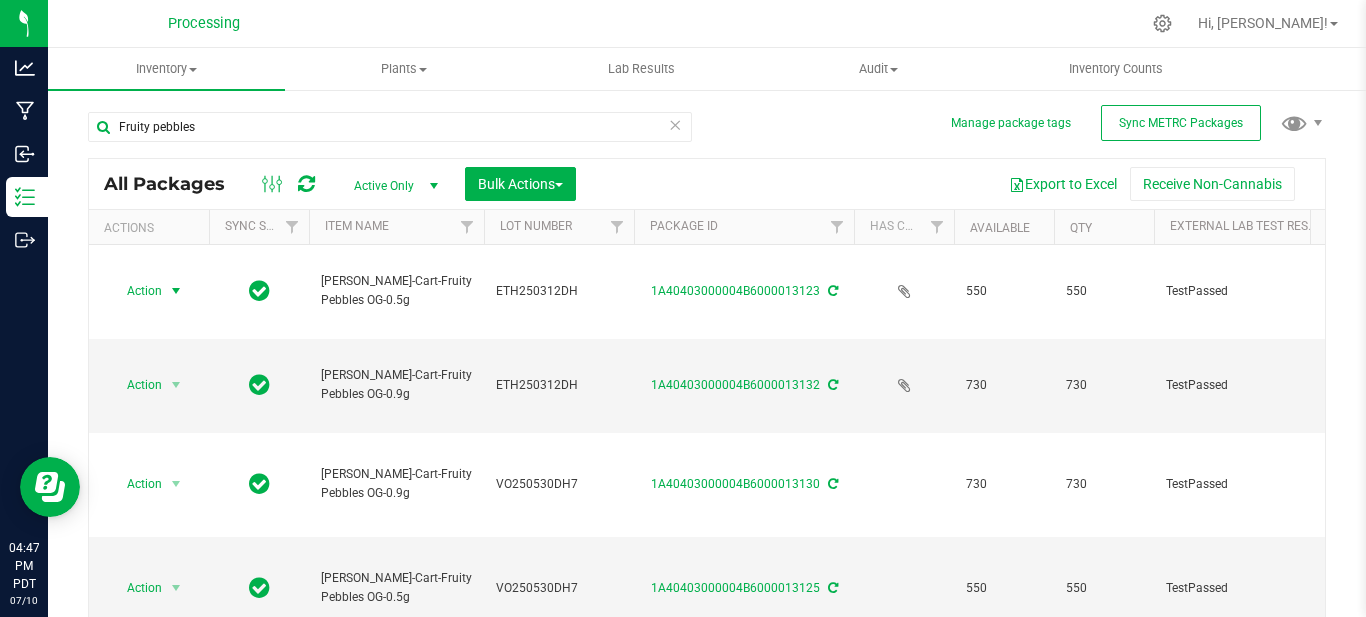 scroll, scrollTop: 27, scrollLeft: 0, axis: vertical 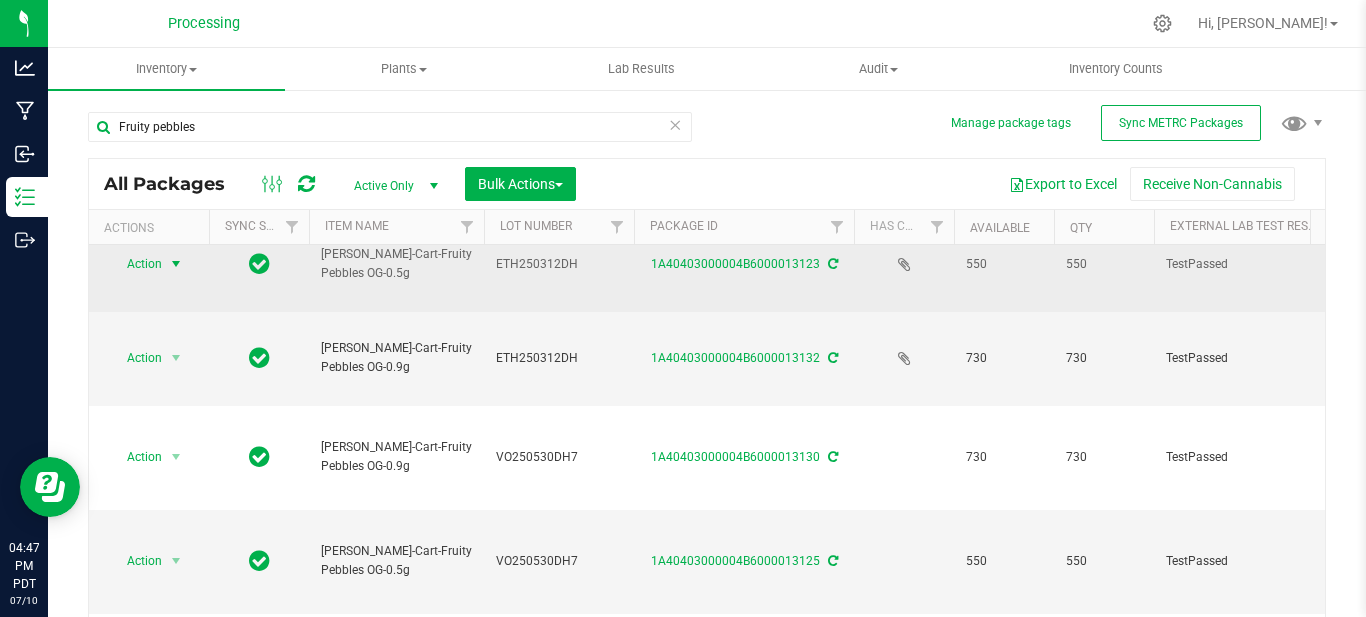 click at bounding box center (176, 264) 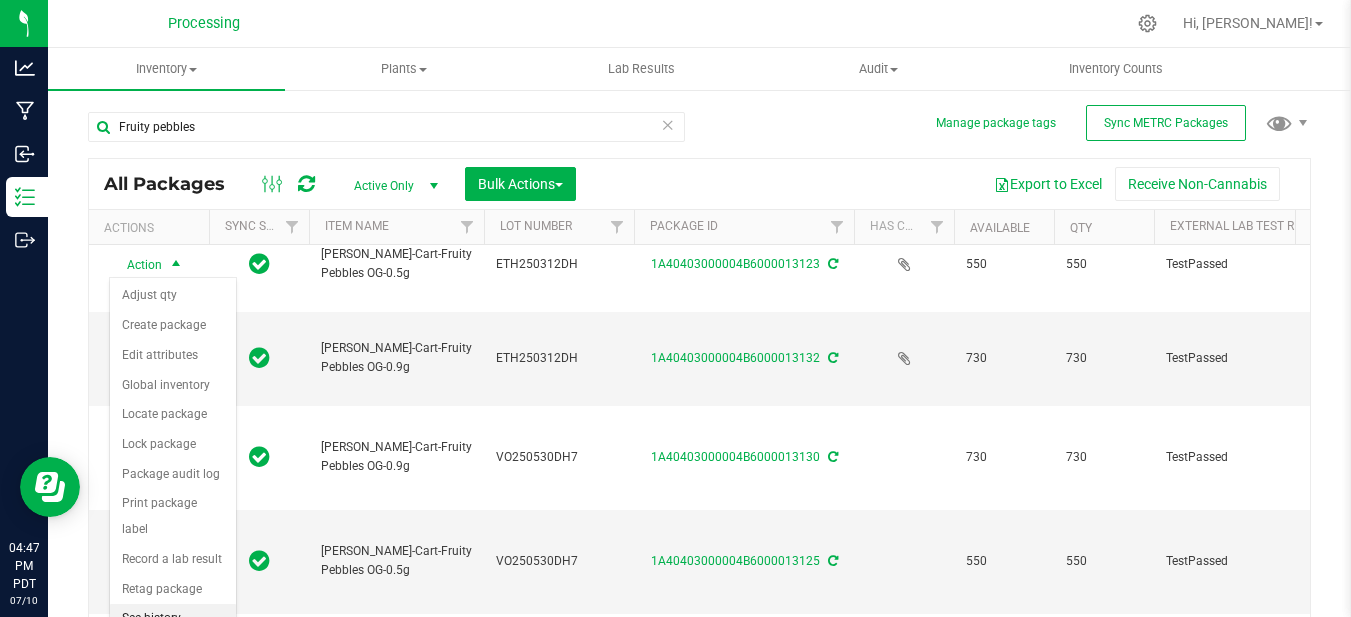 click on "See history" at bounding box center [173, 619] 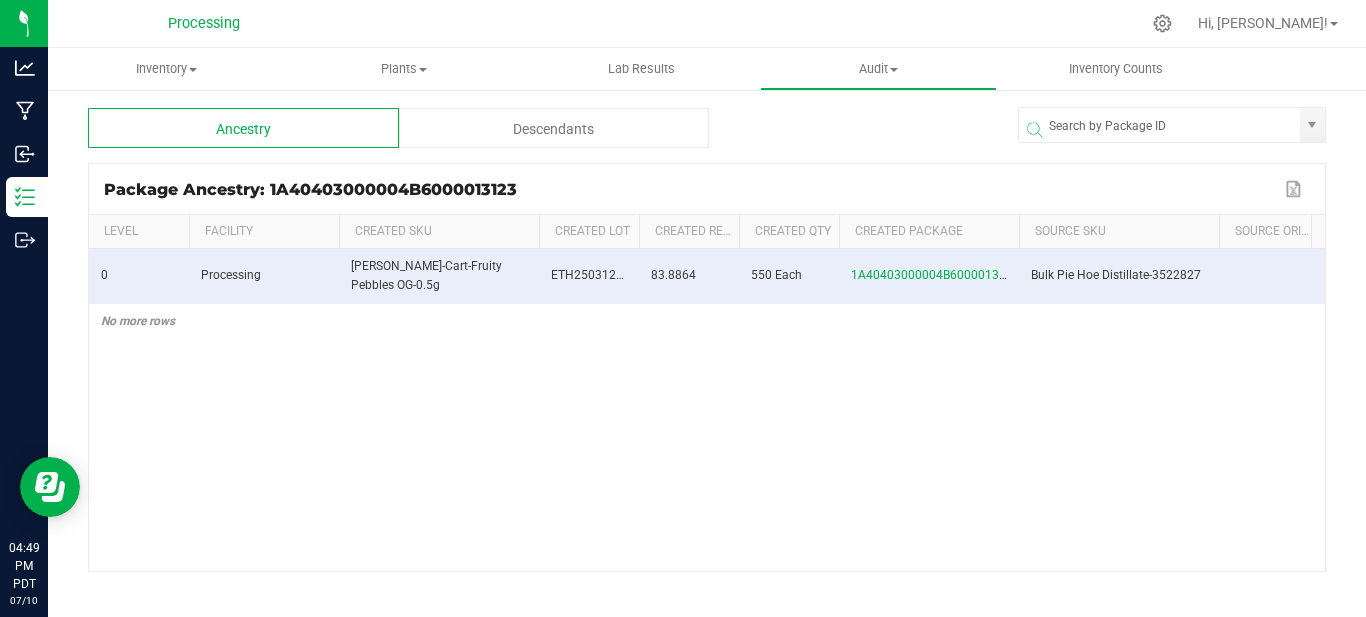 scroll, scrollTop: 0, scrollLeft: 313, axis: horizontal 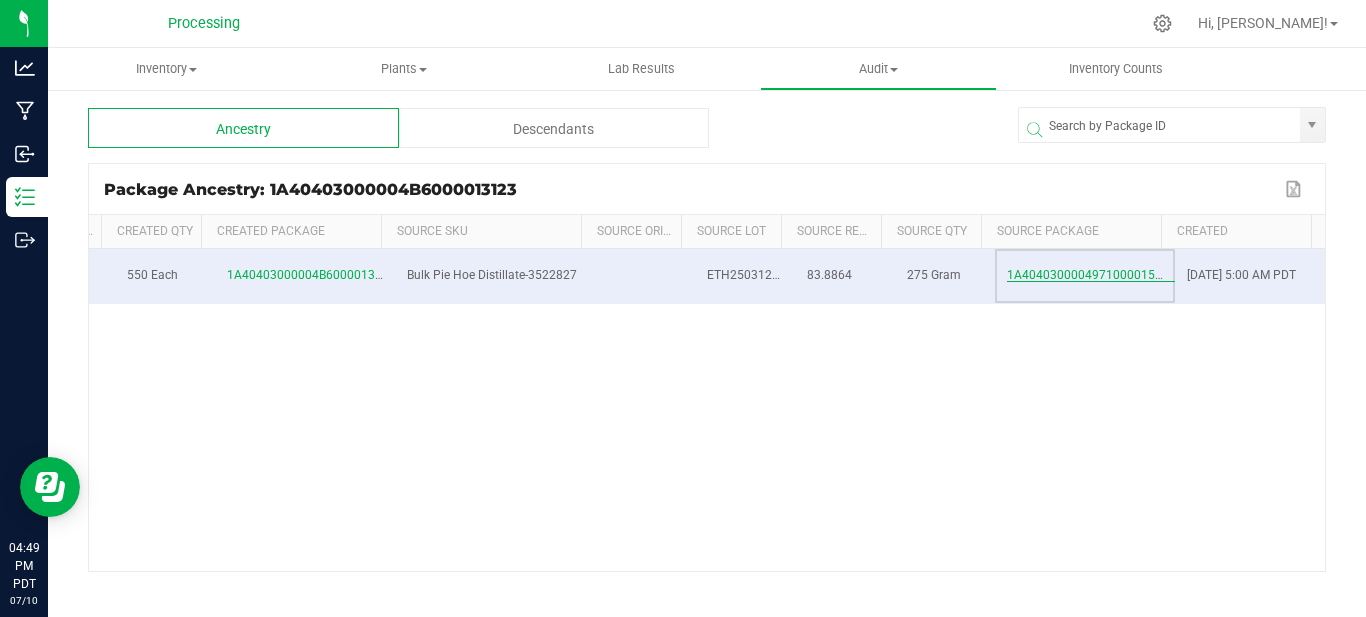 click on "1A4040300004971000015331" at bounding box center [1091, 275] 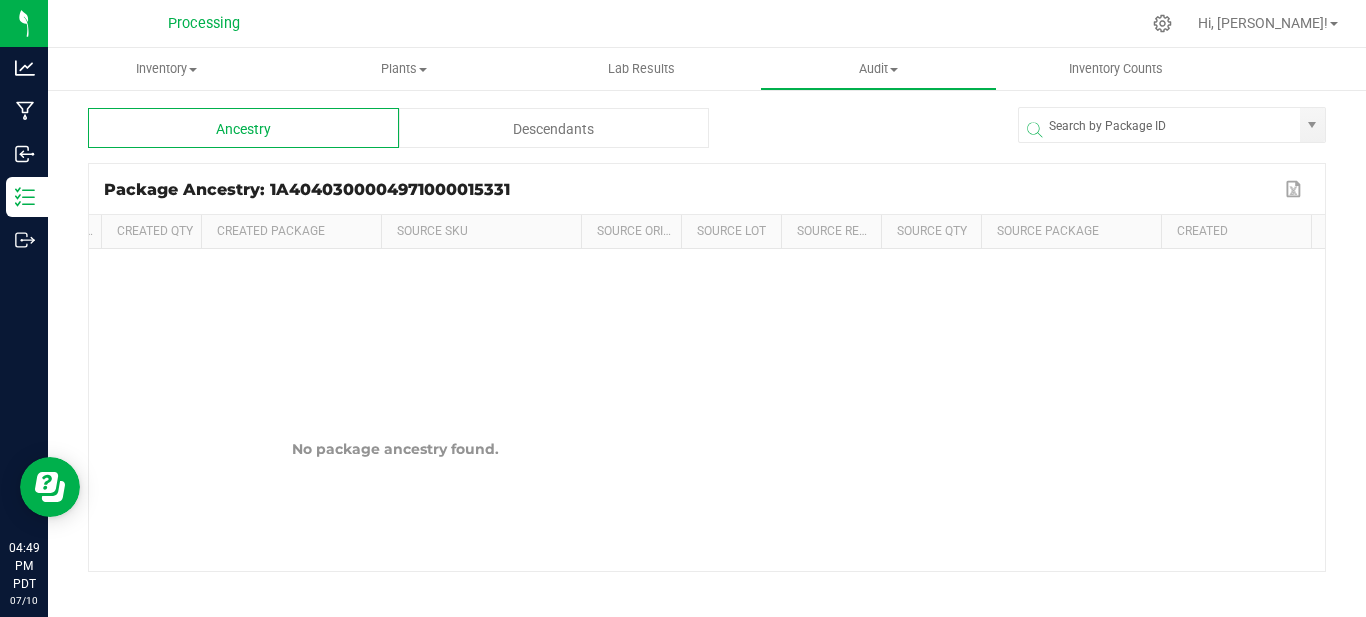 scroll, scrollTop: 0, scrollLeft: 630, axis: horizontal 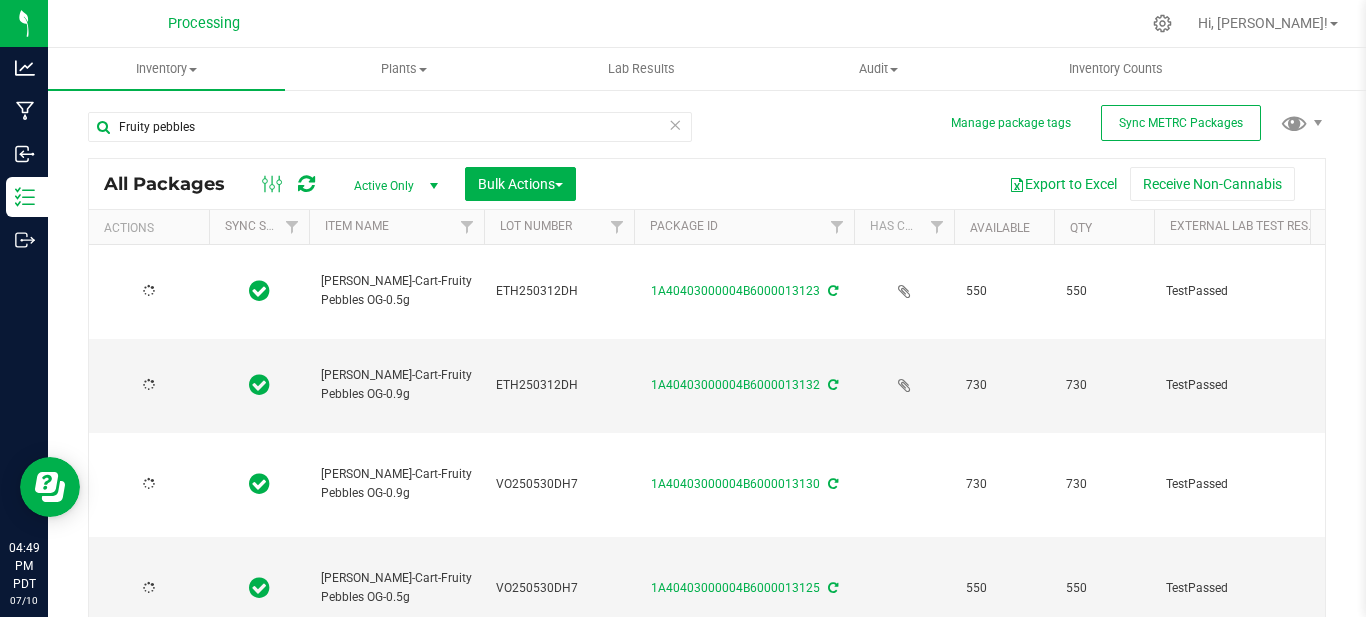 type on "[DATE]" 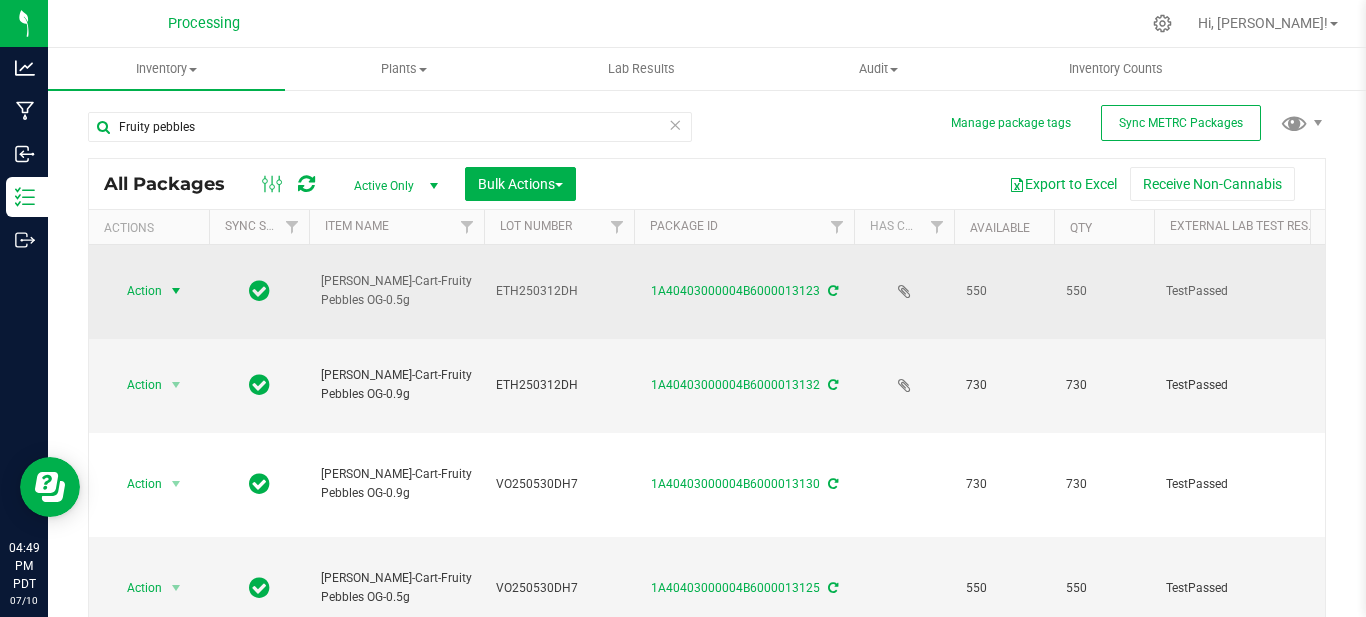 click at bounding box center [176, 291] 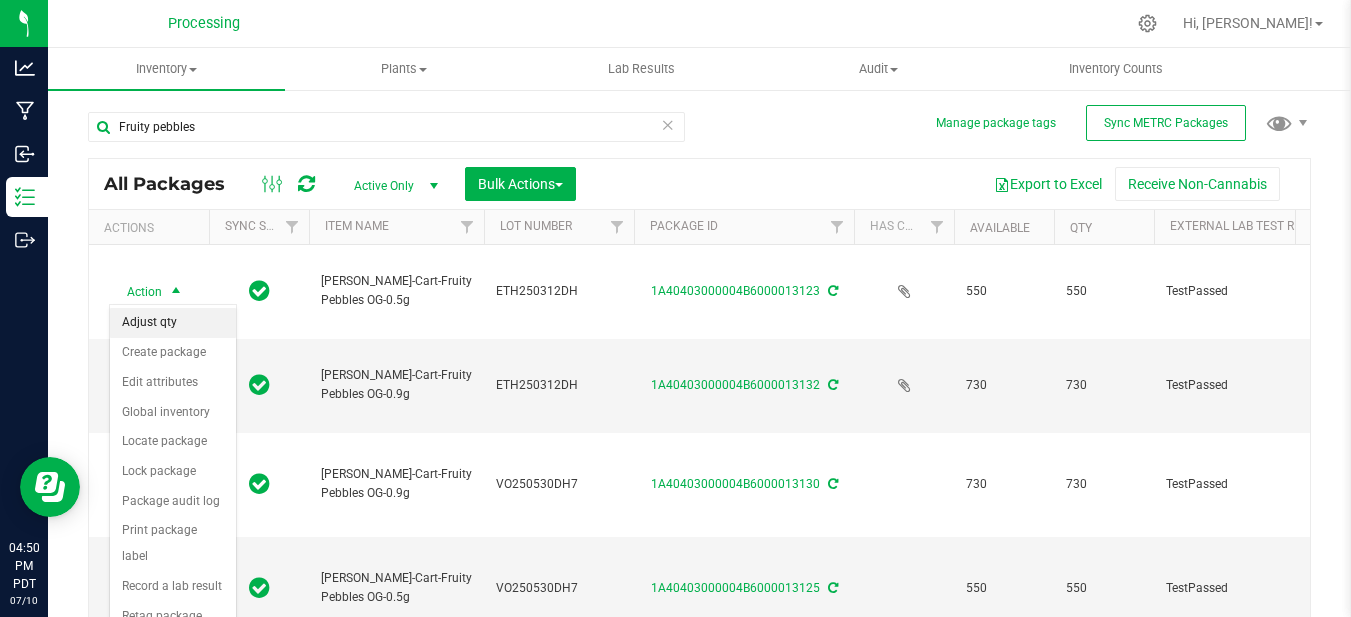 click on "Adjust qty" at bounding box center (173, 323) 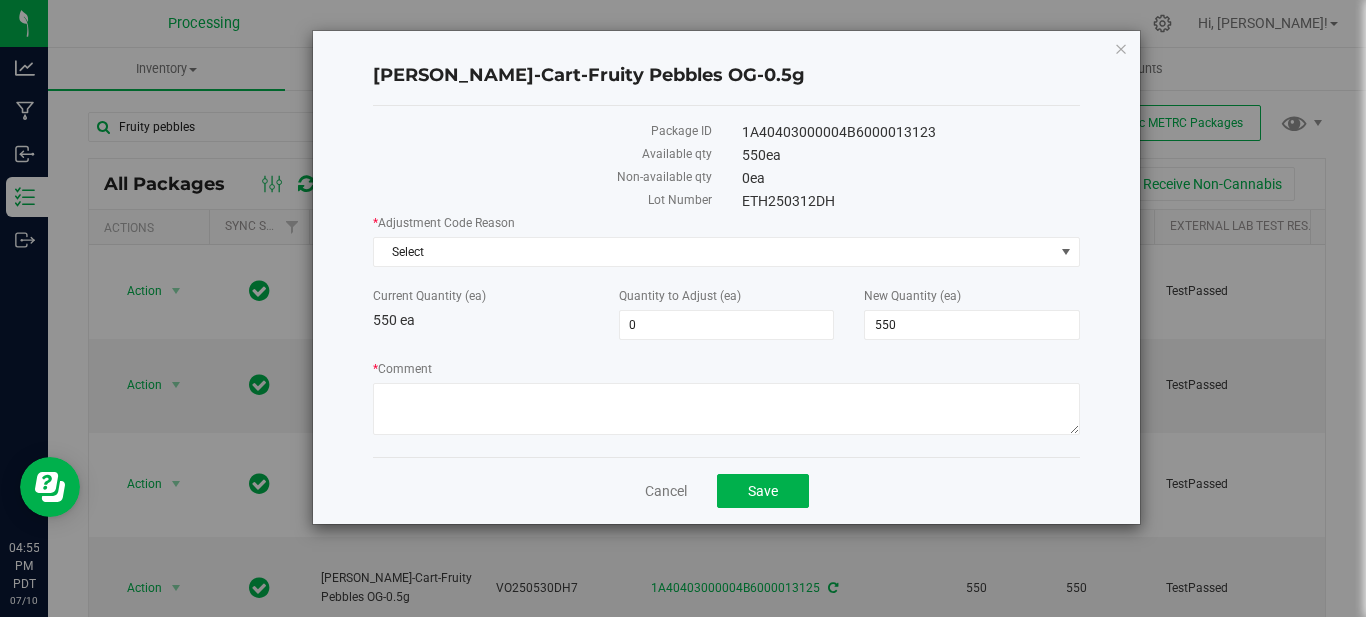 click at bounding box center (1121, 48) 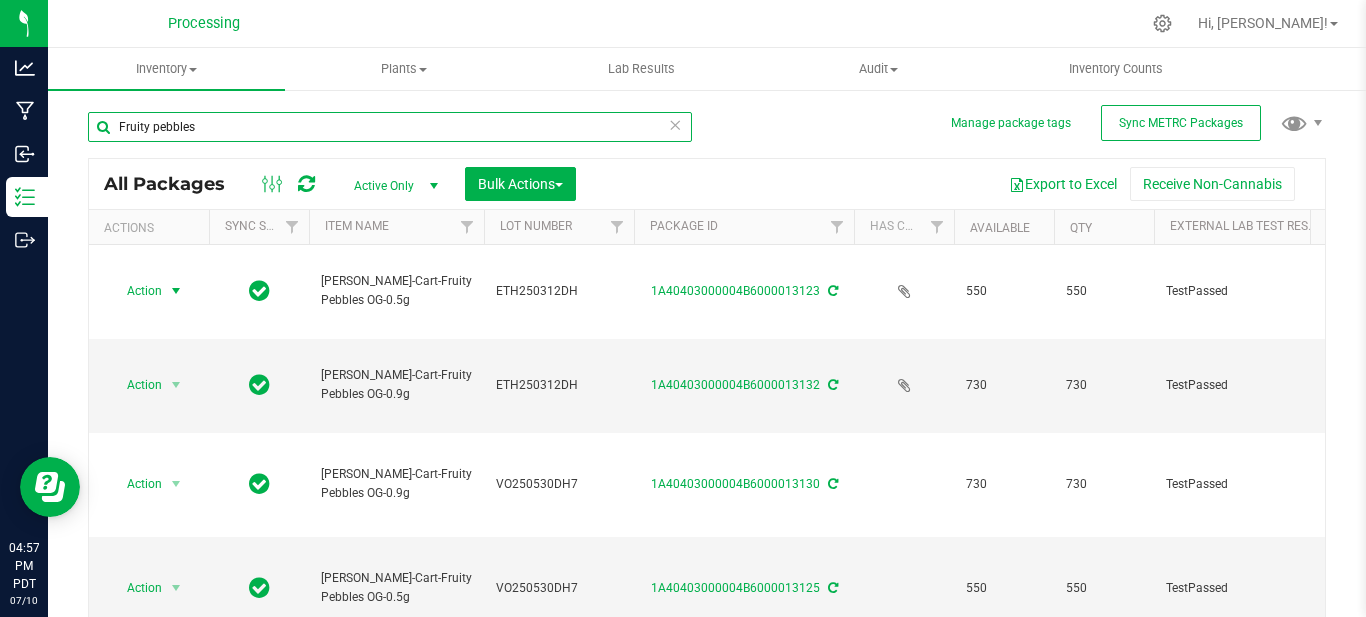 click on "Fruity pebbles" at bounding box center [390, 127] 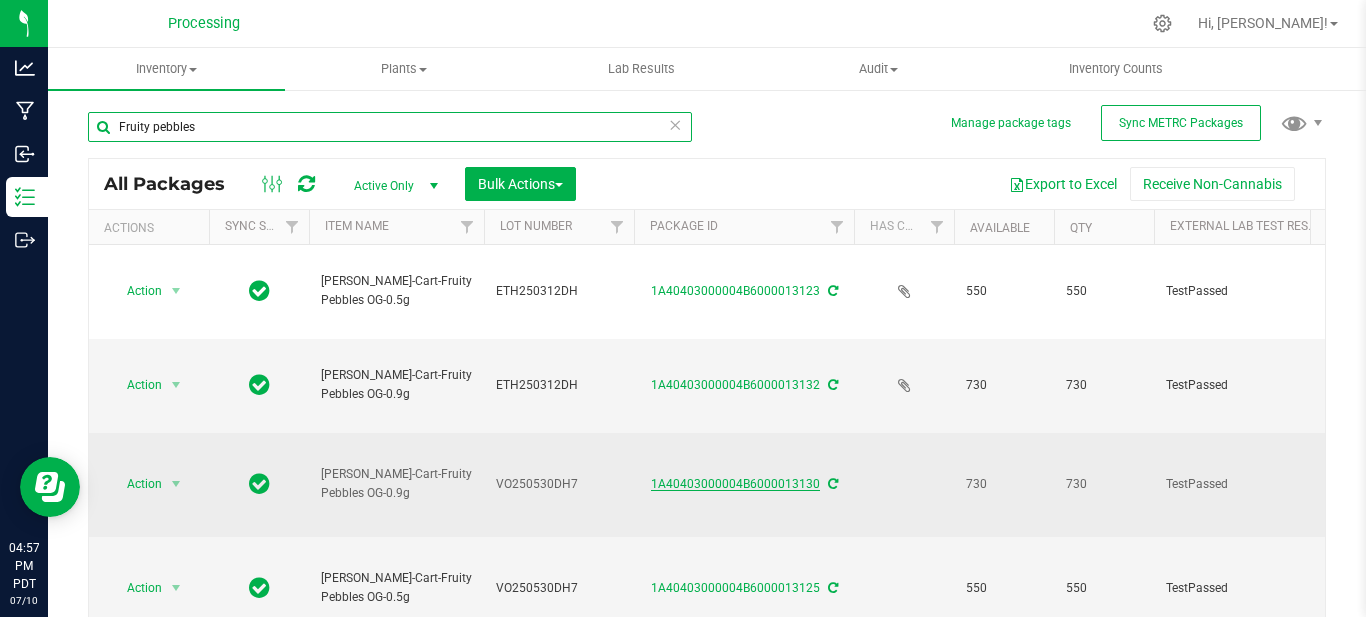 scroll, scrollTop: 200, scrollLeft: 0, axis: vertical 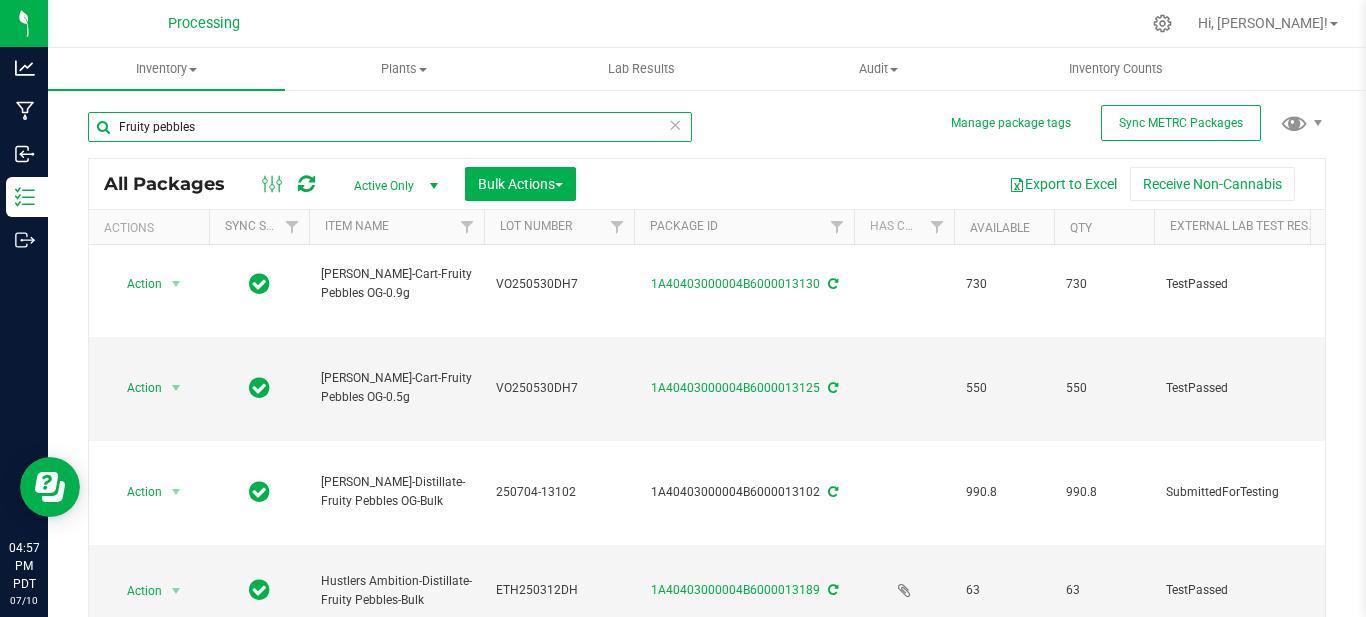 click on "Fruity pebbles" at bounding box center (390, 127) 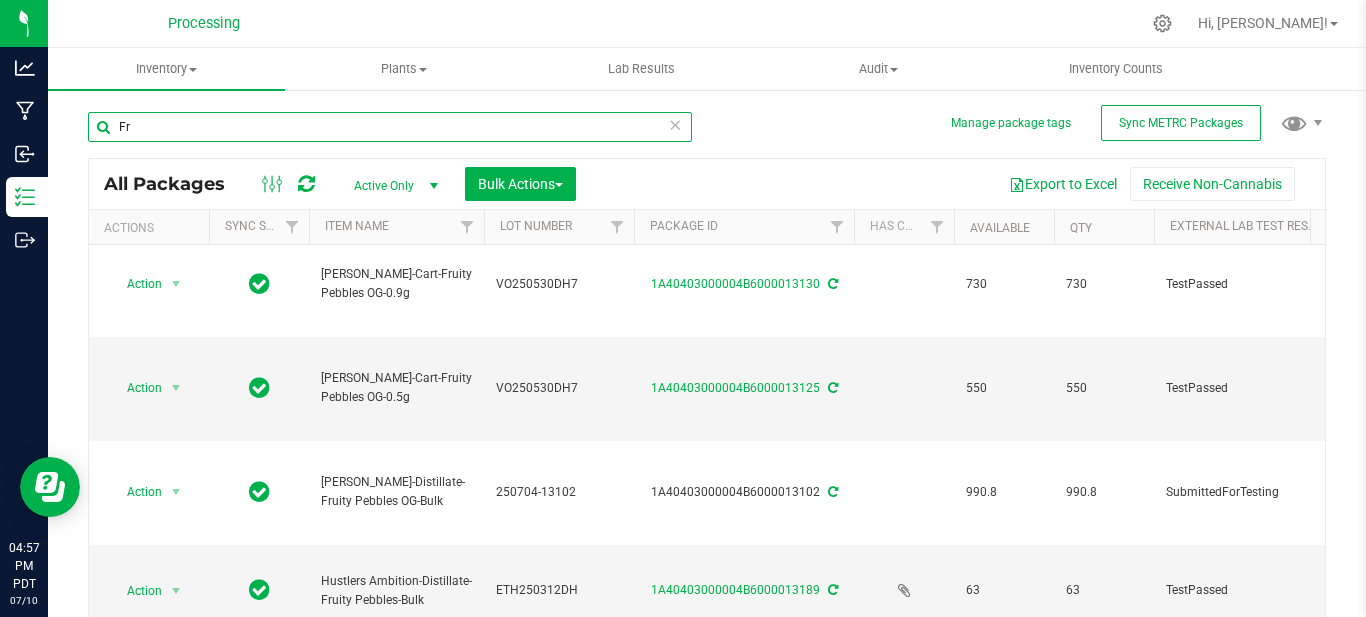 type on "F" 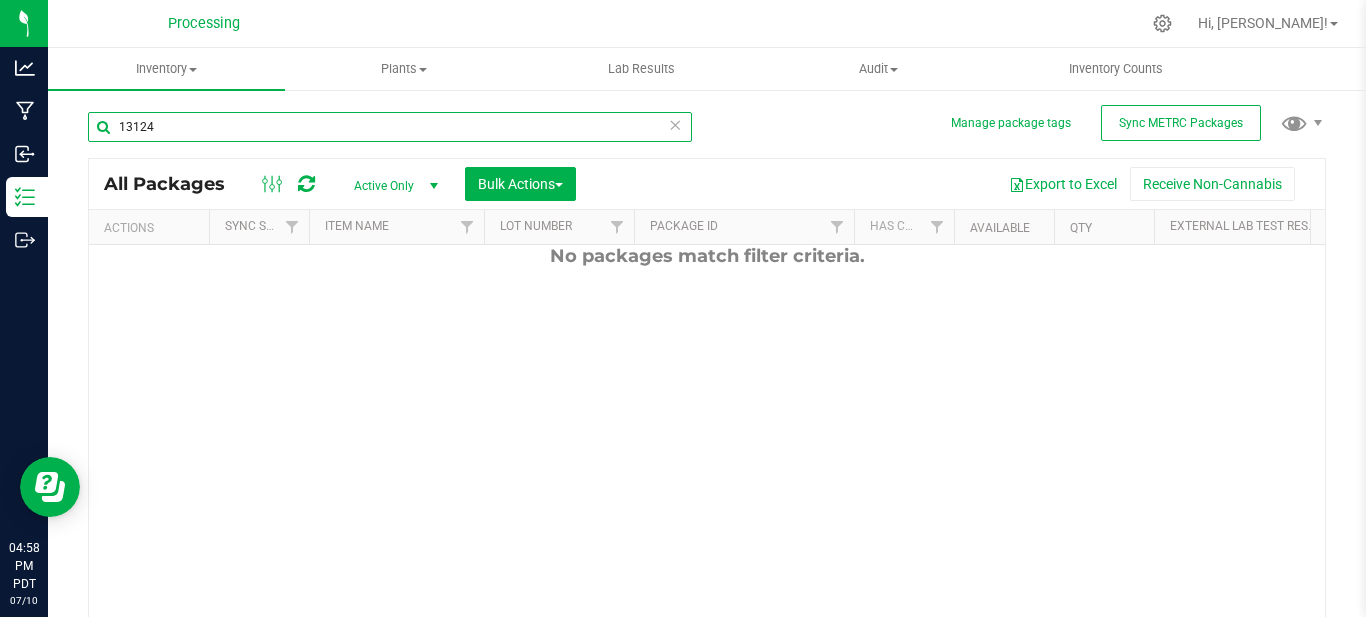 scroll, scrollTop: 0, scrollLeft: 0, axis: both 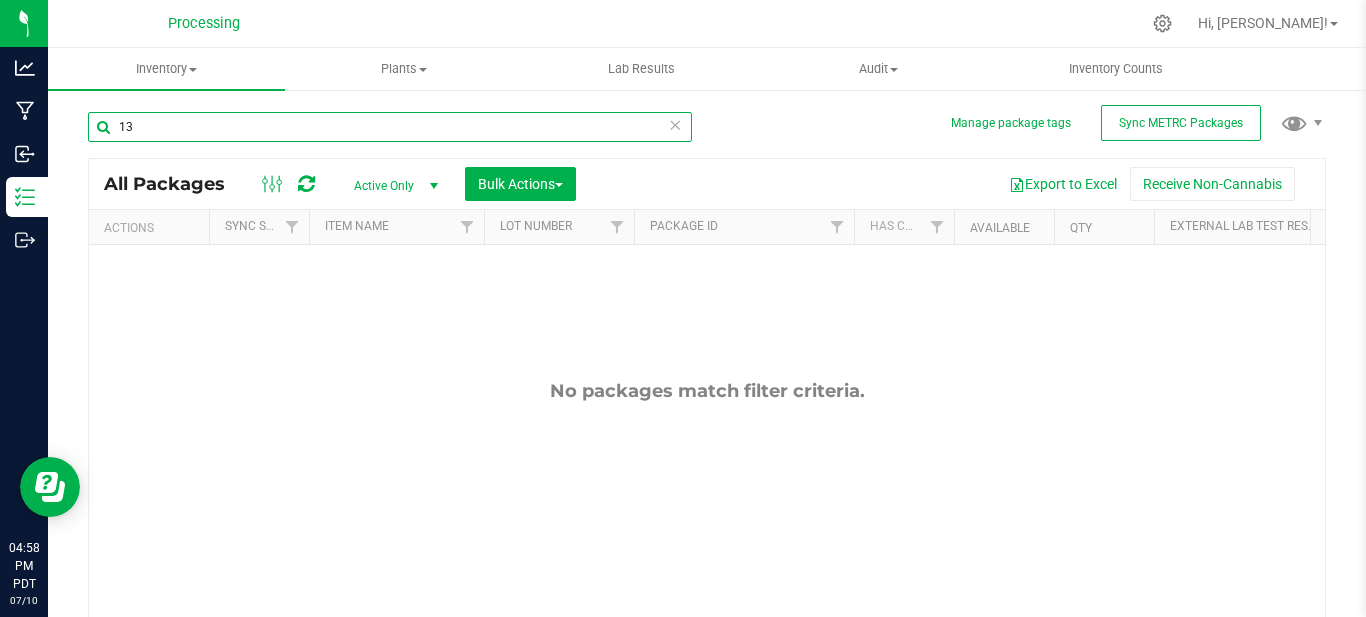 type on "1" 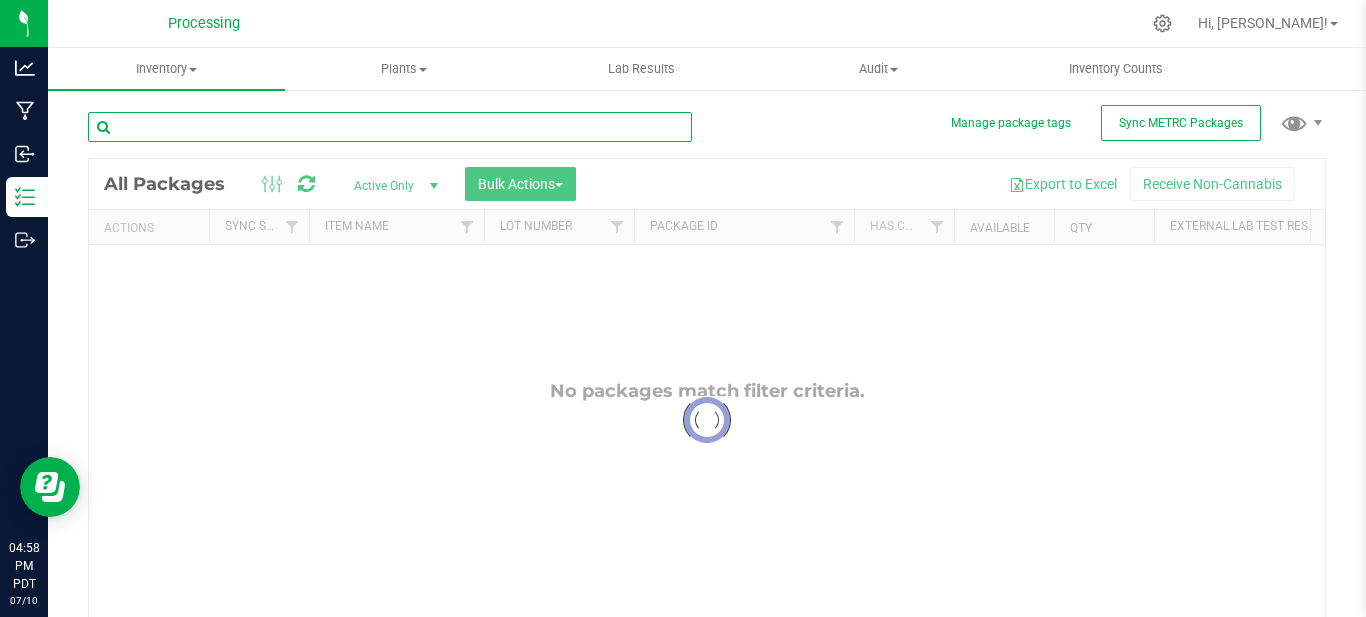 type 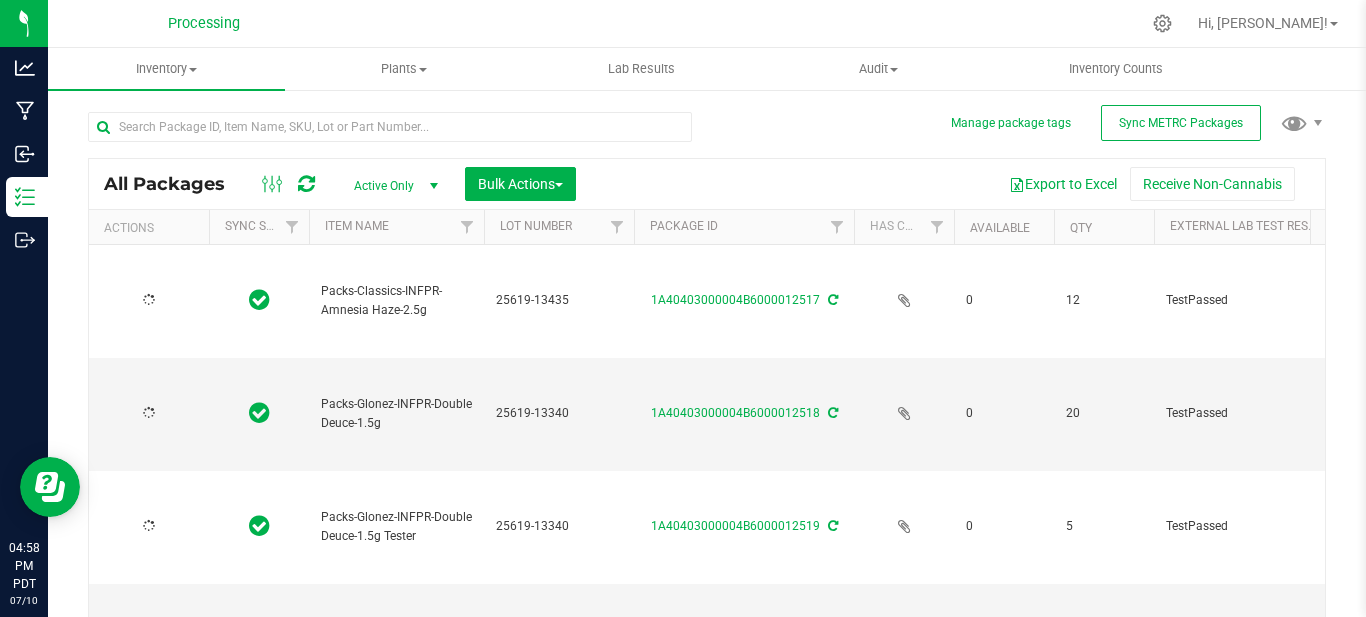 type on "[DATE]" 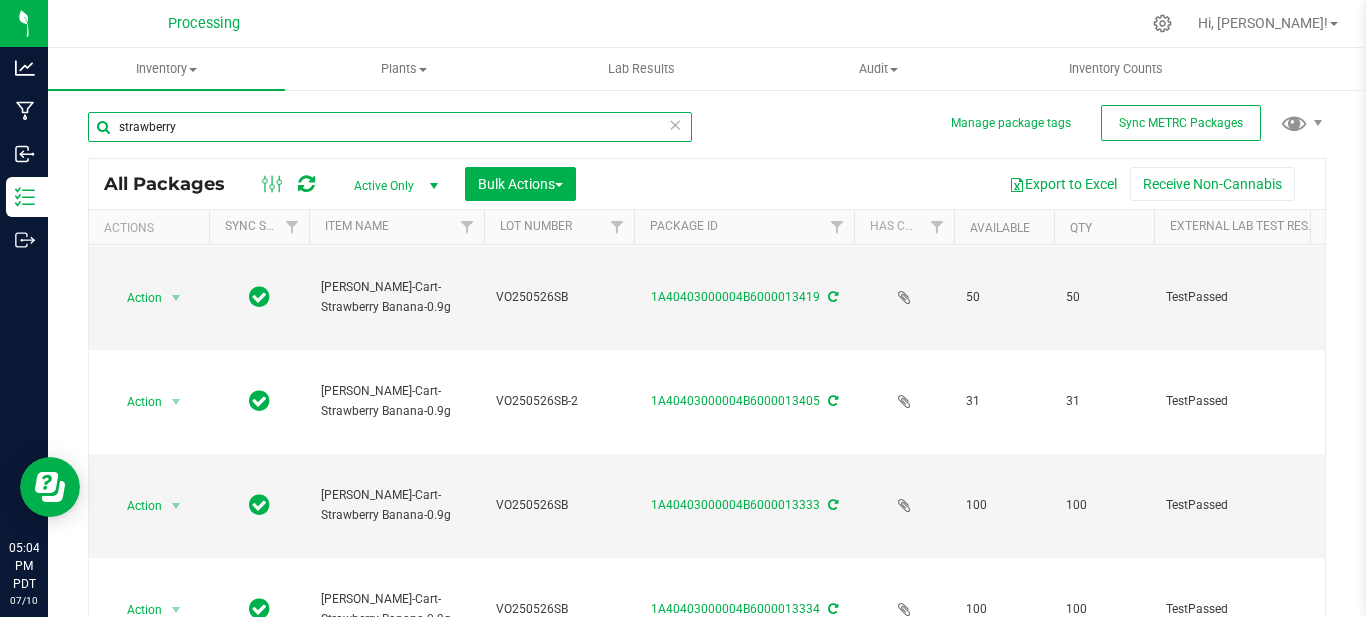 scroll, scrollTop: 1185, scrollLeft: 0, axis: vertical 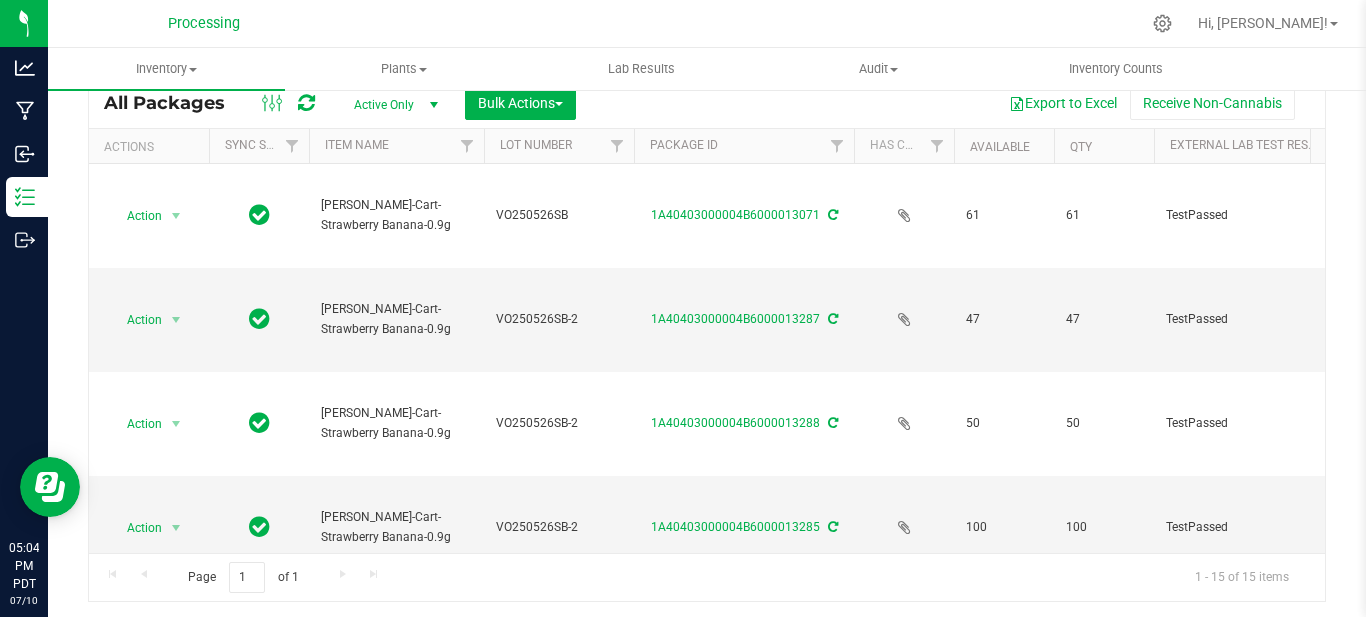 type on "strawberry" 